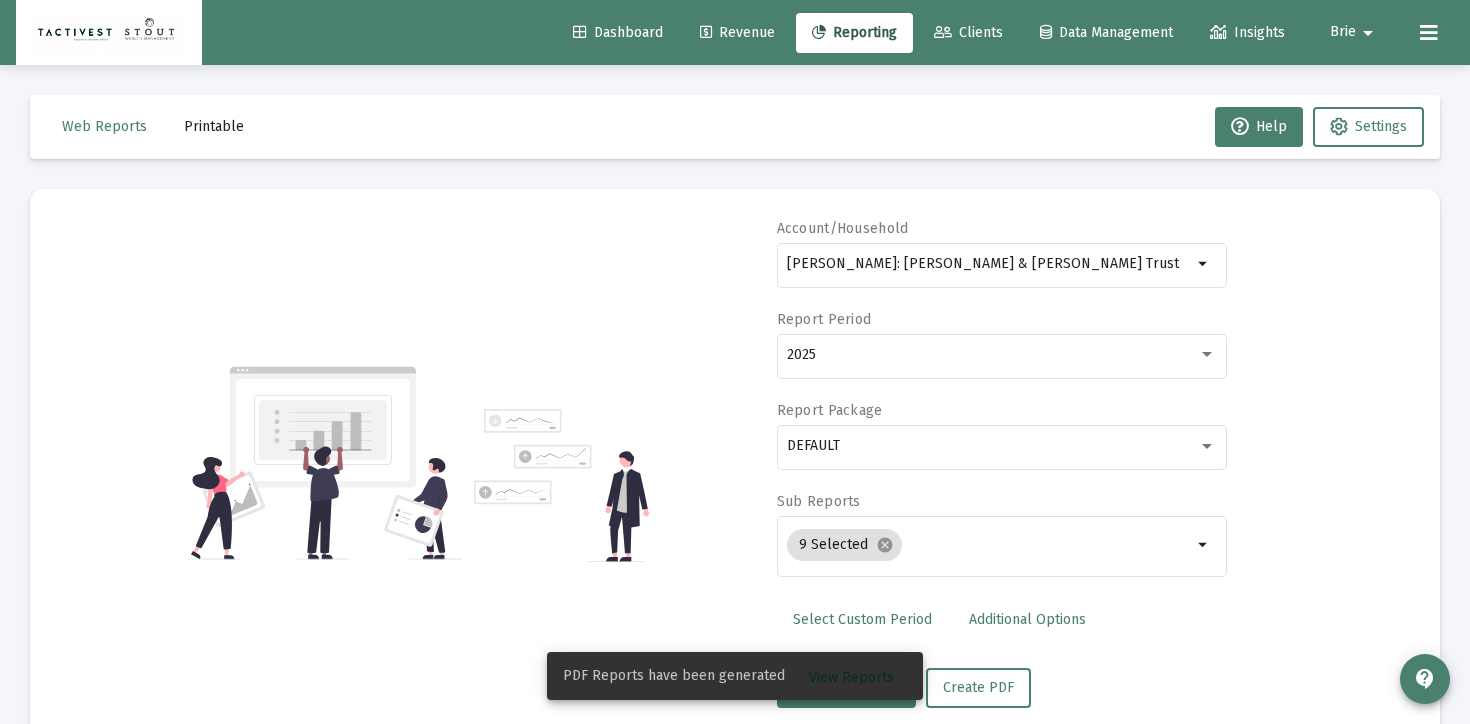 scroll, scrollTop: 0, scrollLeft: 0, axis: both 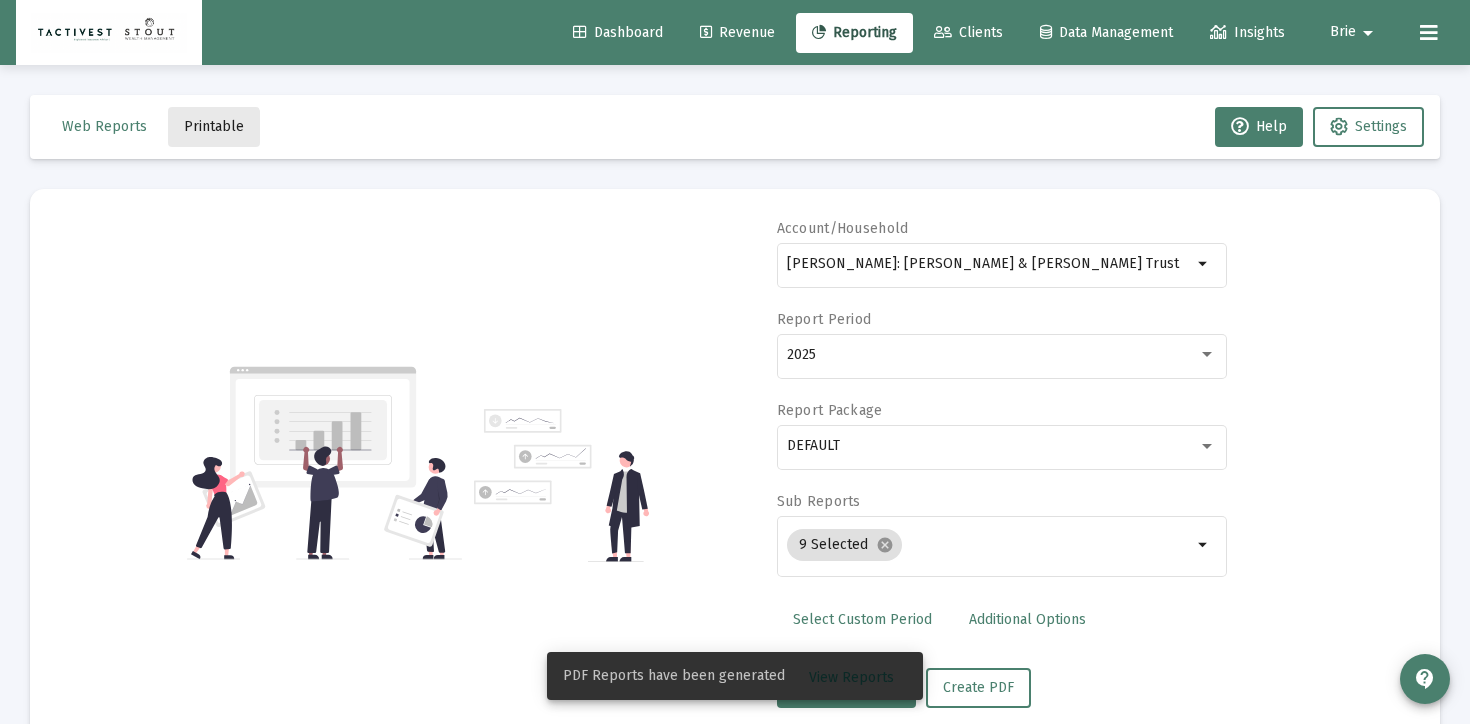 click on "Printable" 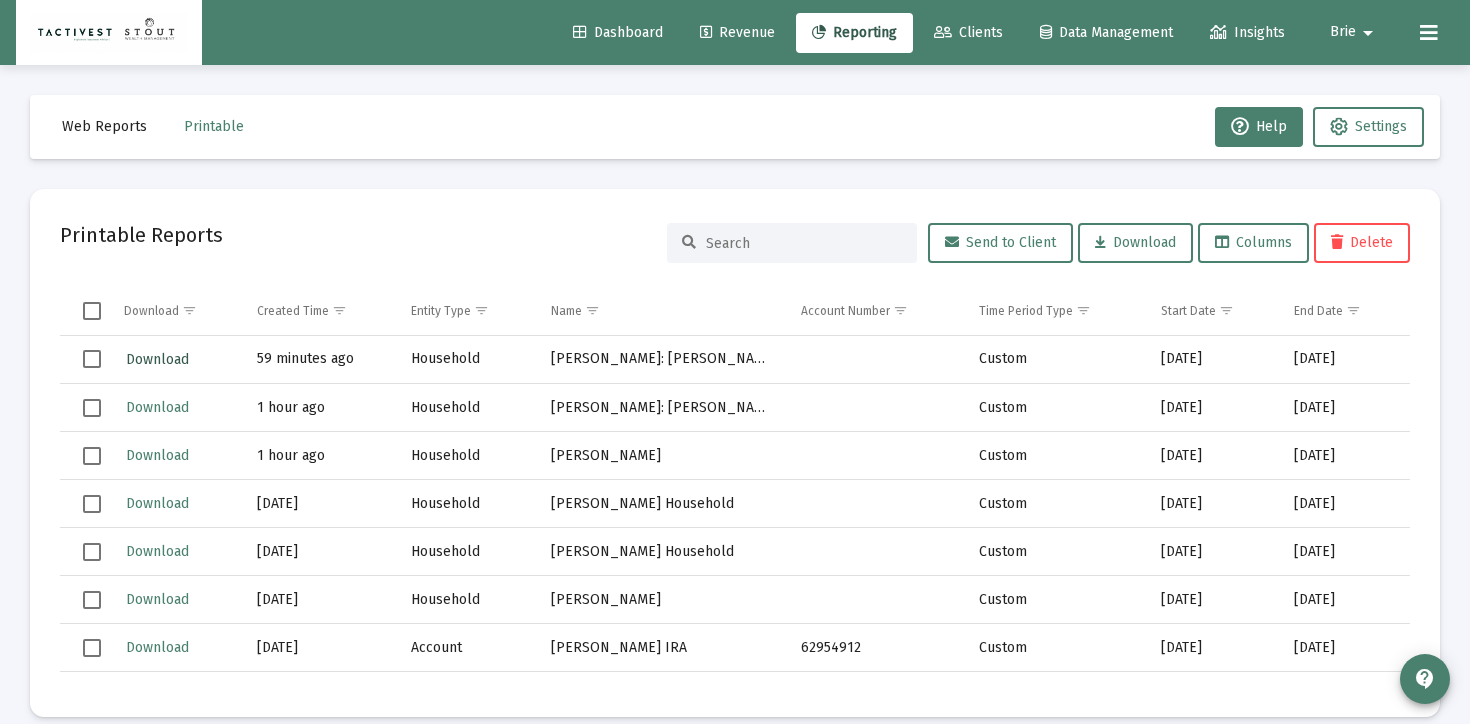 click on "Download" 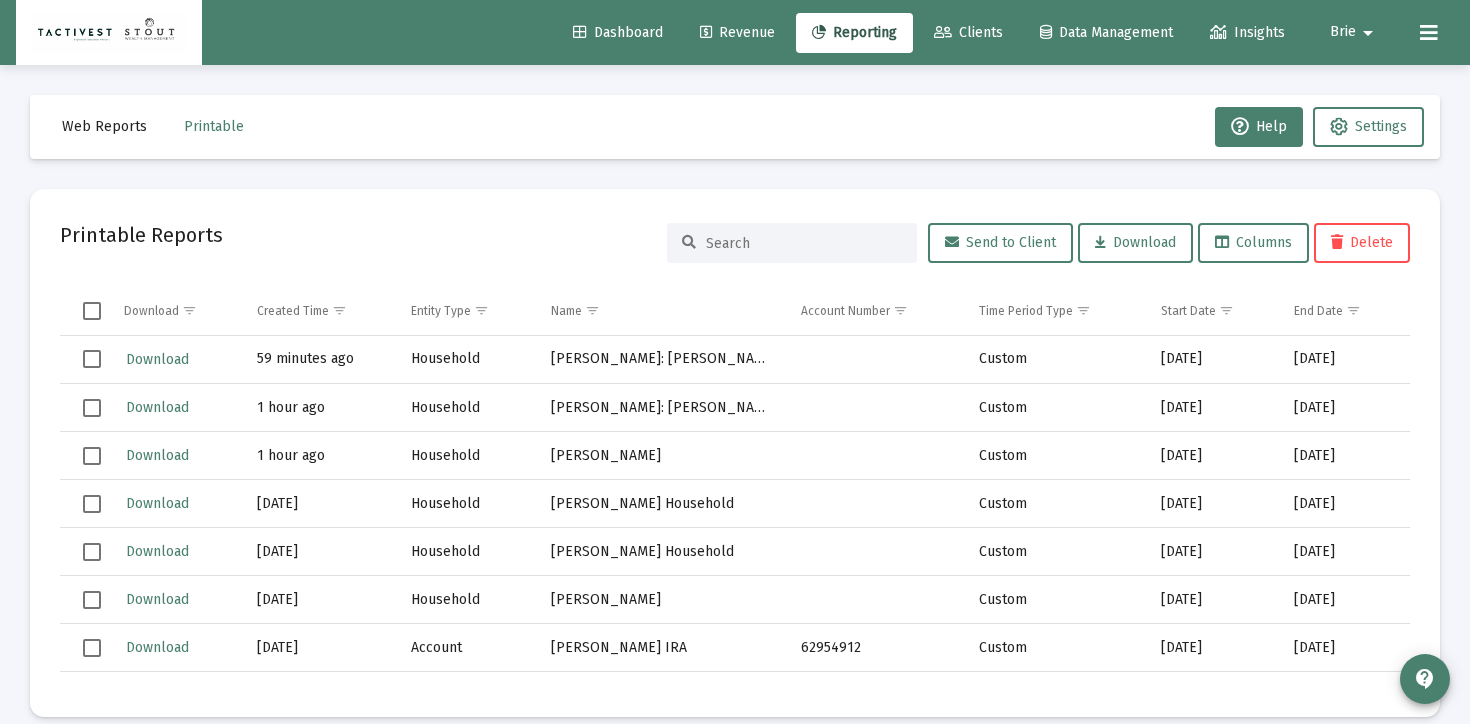 click on "Brie arrow_drop_down" 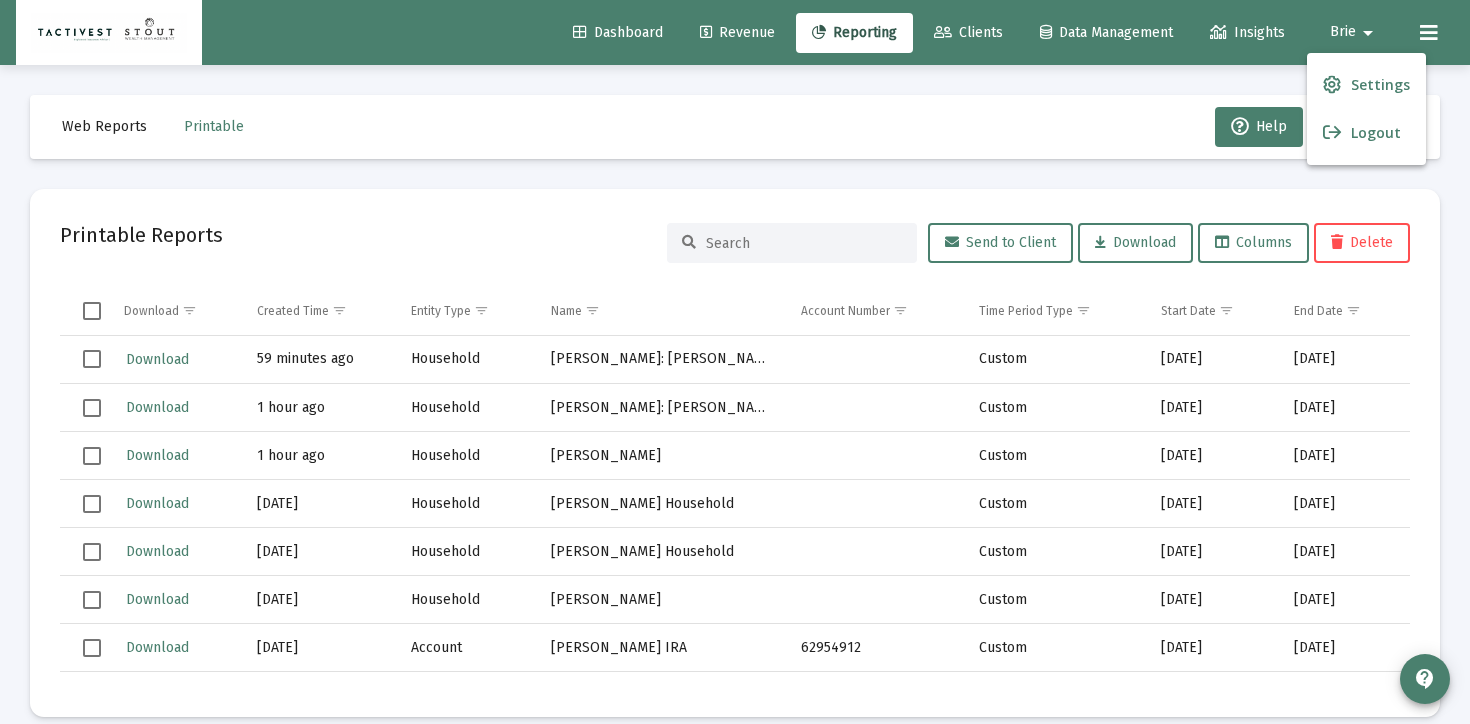 click at bounding box center [735, 362] 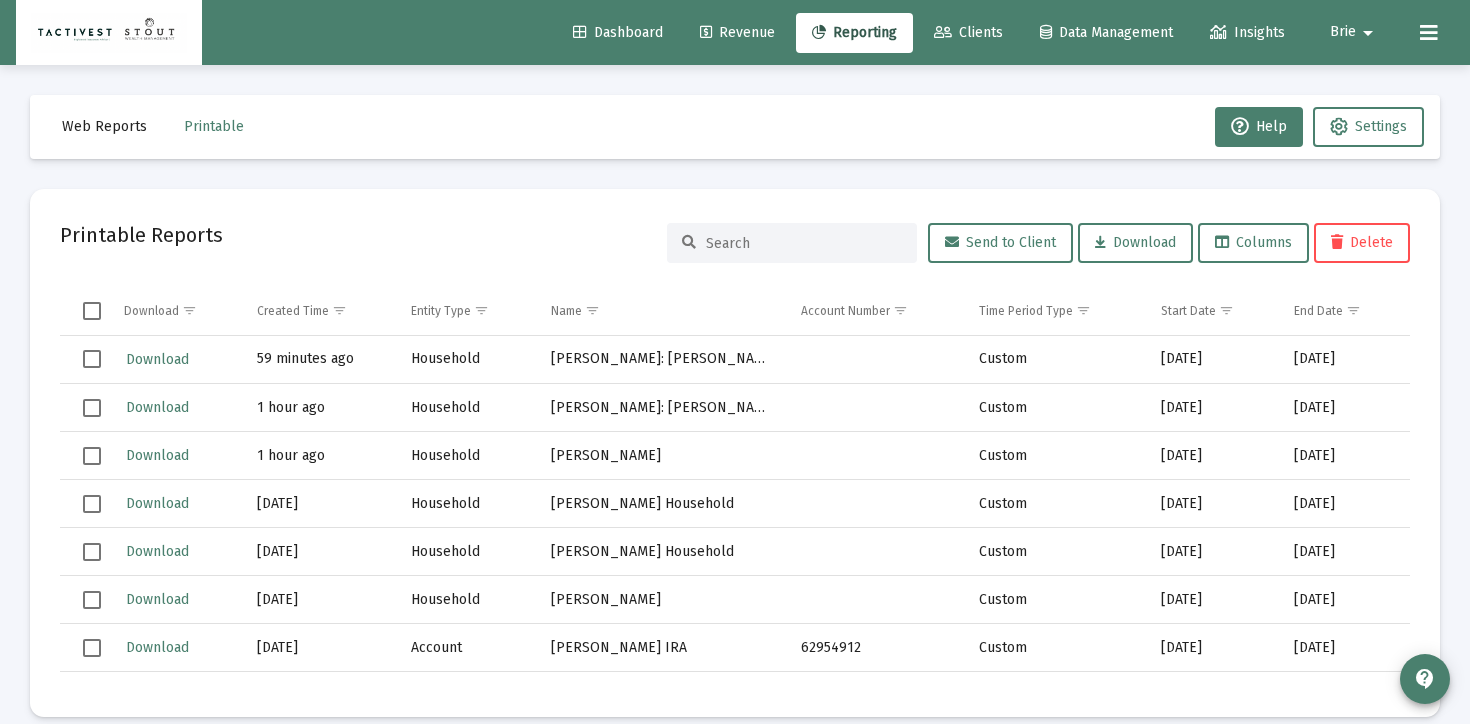 click on "Reporting" 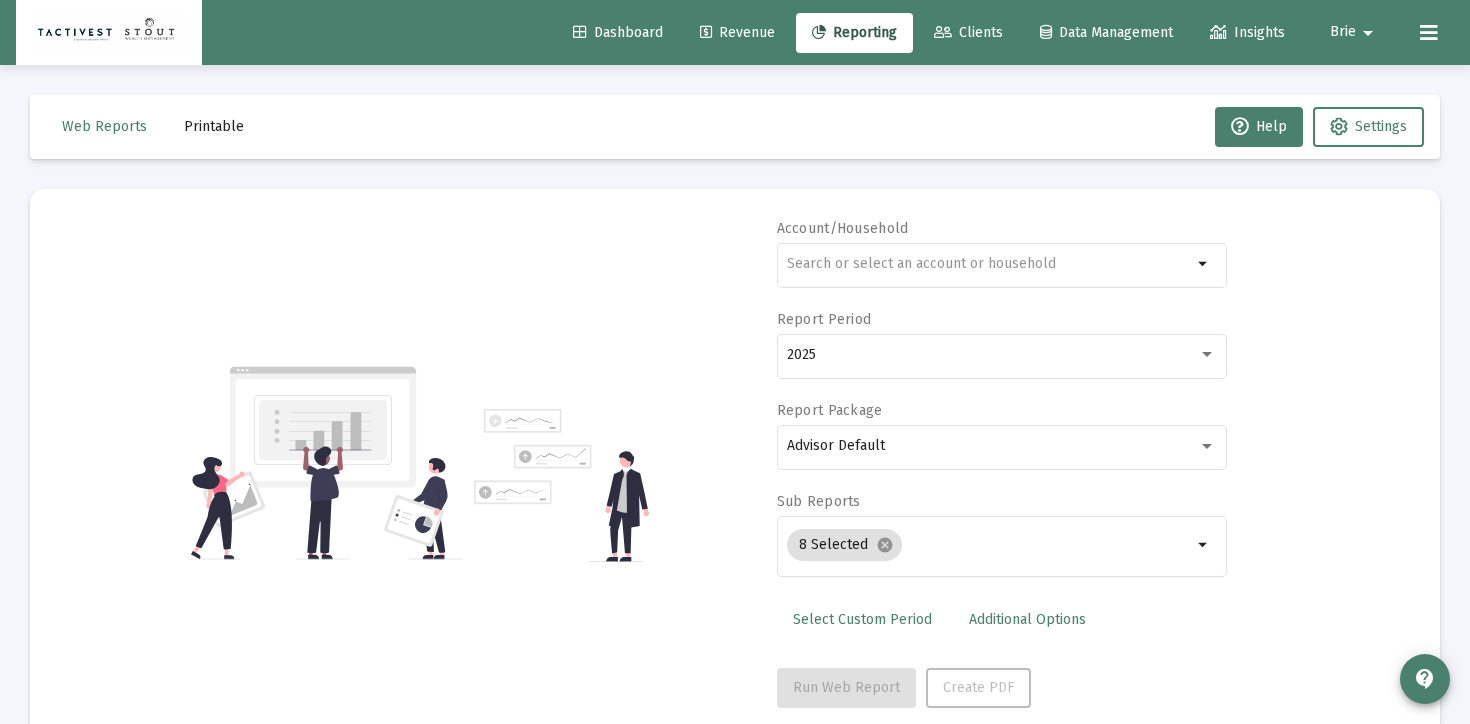 click on "Clients" 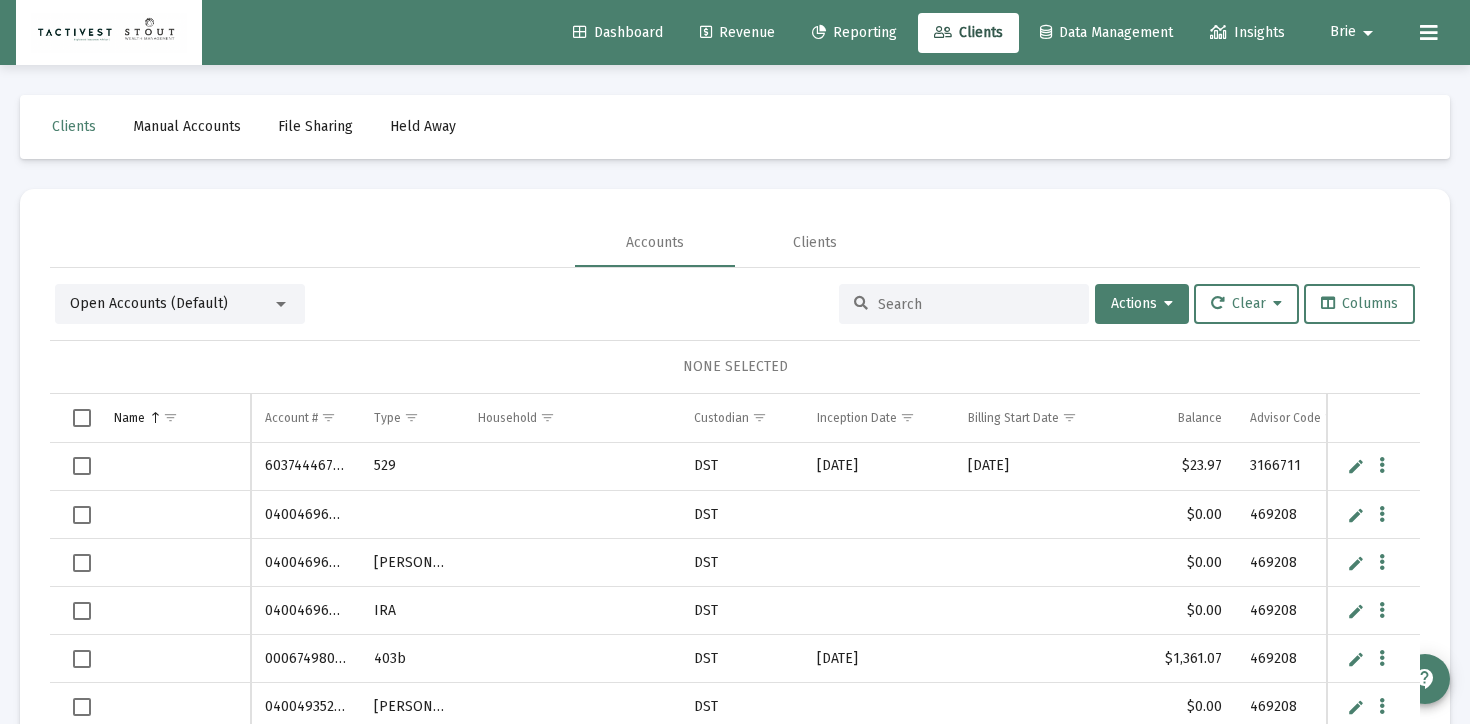 click at bounding box center (964, 304) 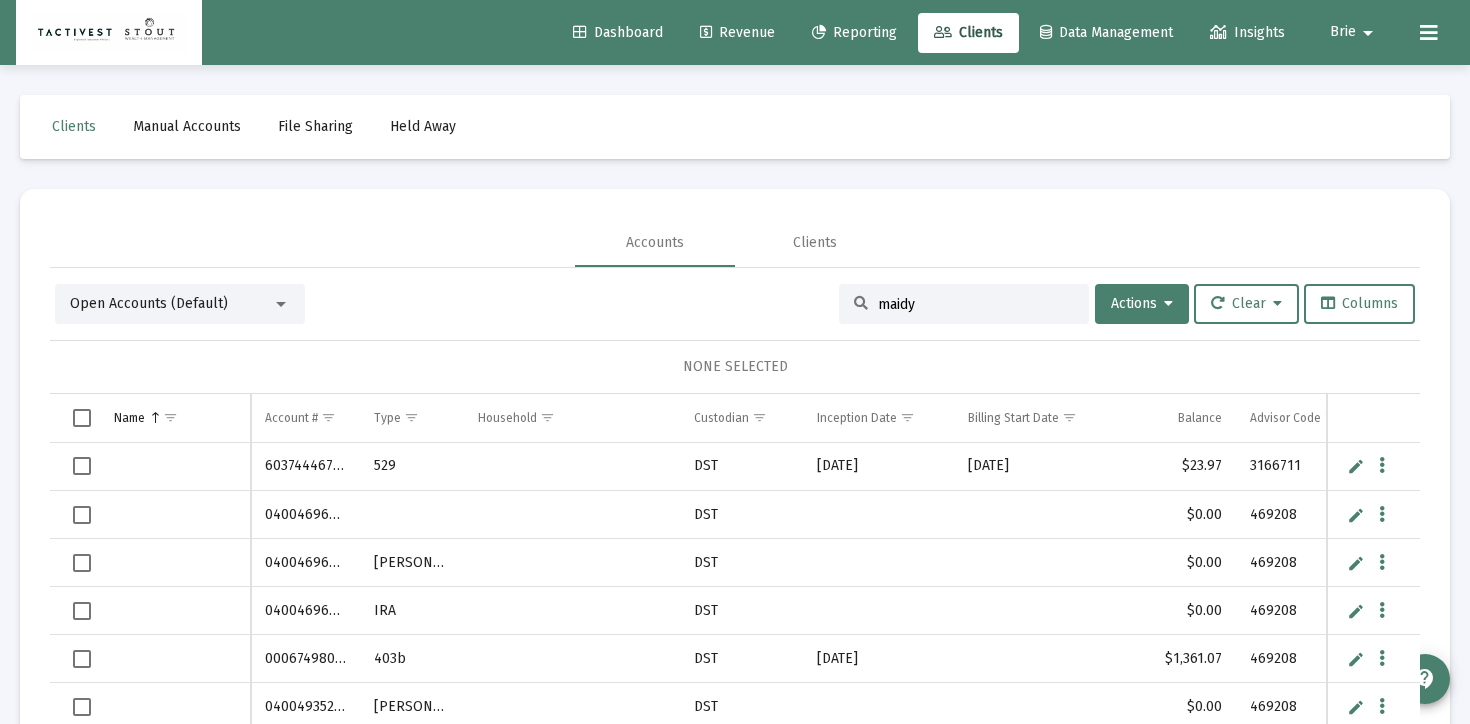 type on "maidy" 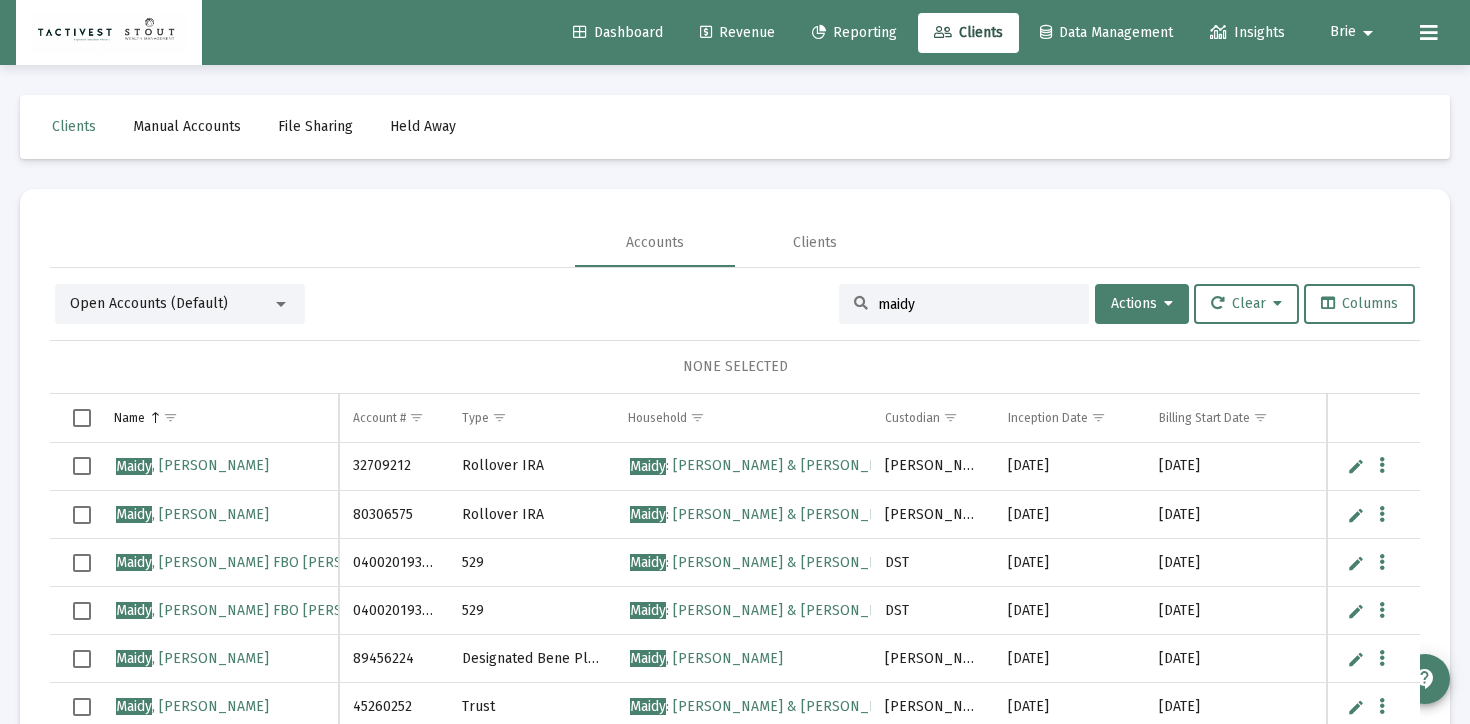 scroll, scrollTop: 59, scrollLeft: 0, axis: vertical 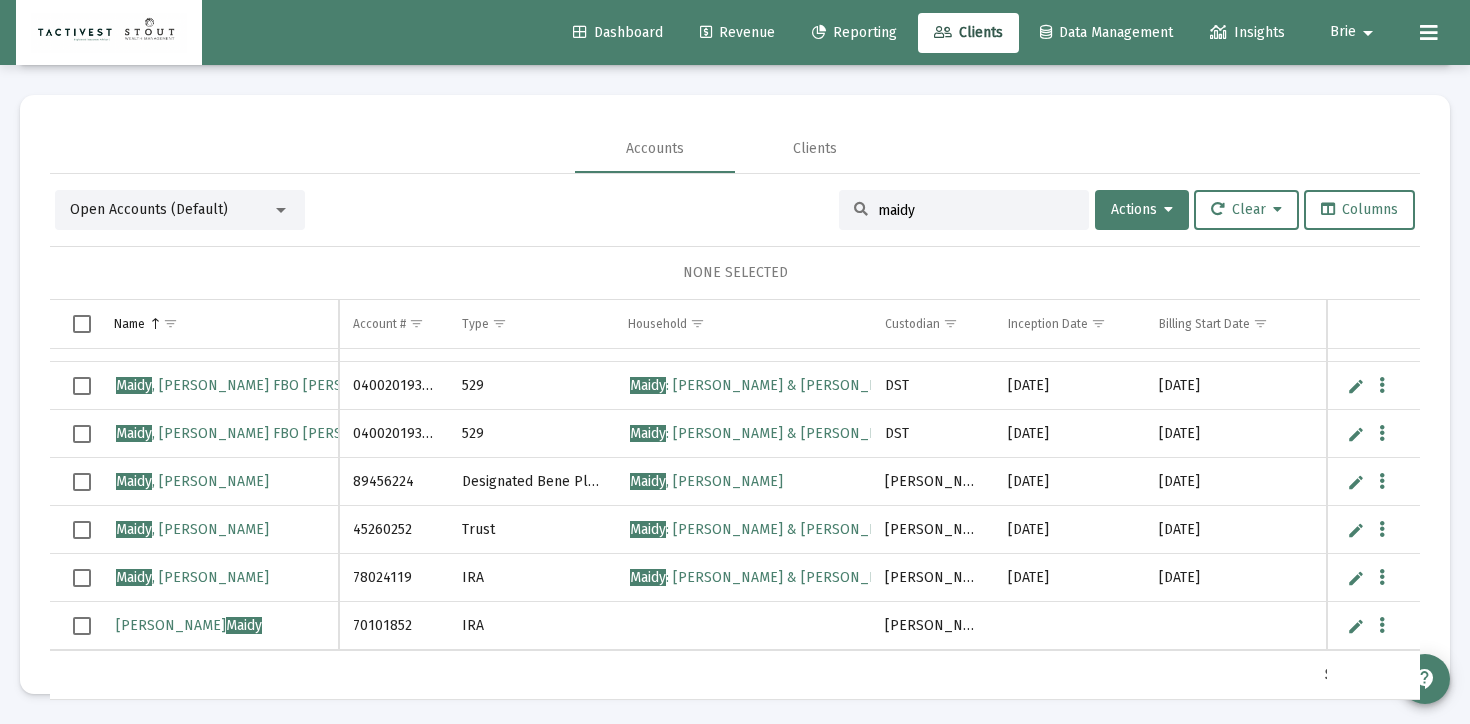 click at bounding box center [82, 626] 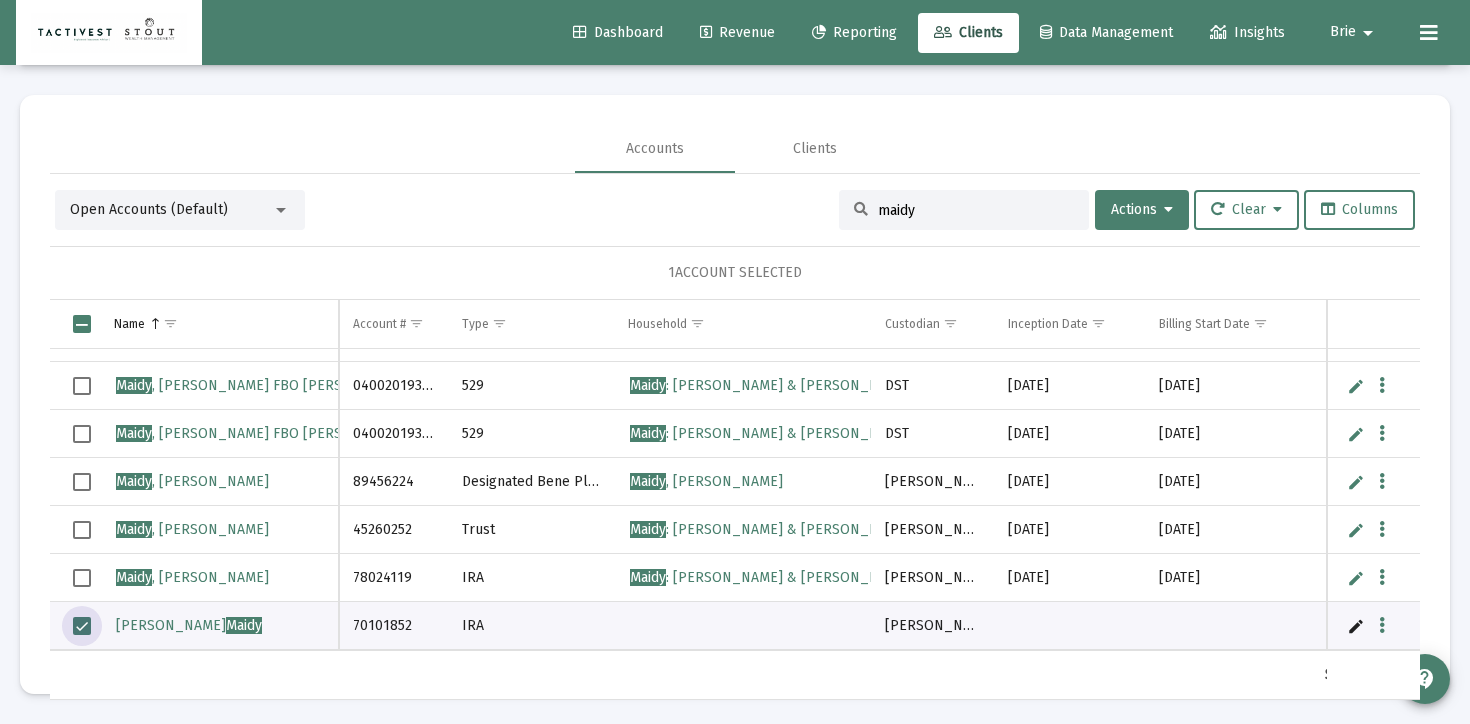 scroll, scrollTop: 0, scrollLeft: 0, axis: both 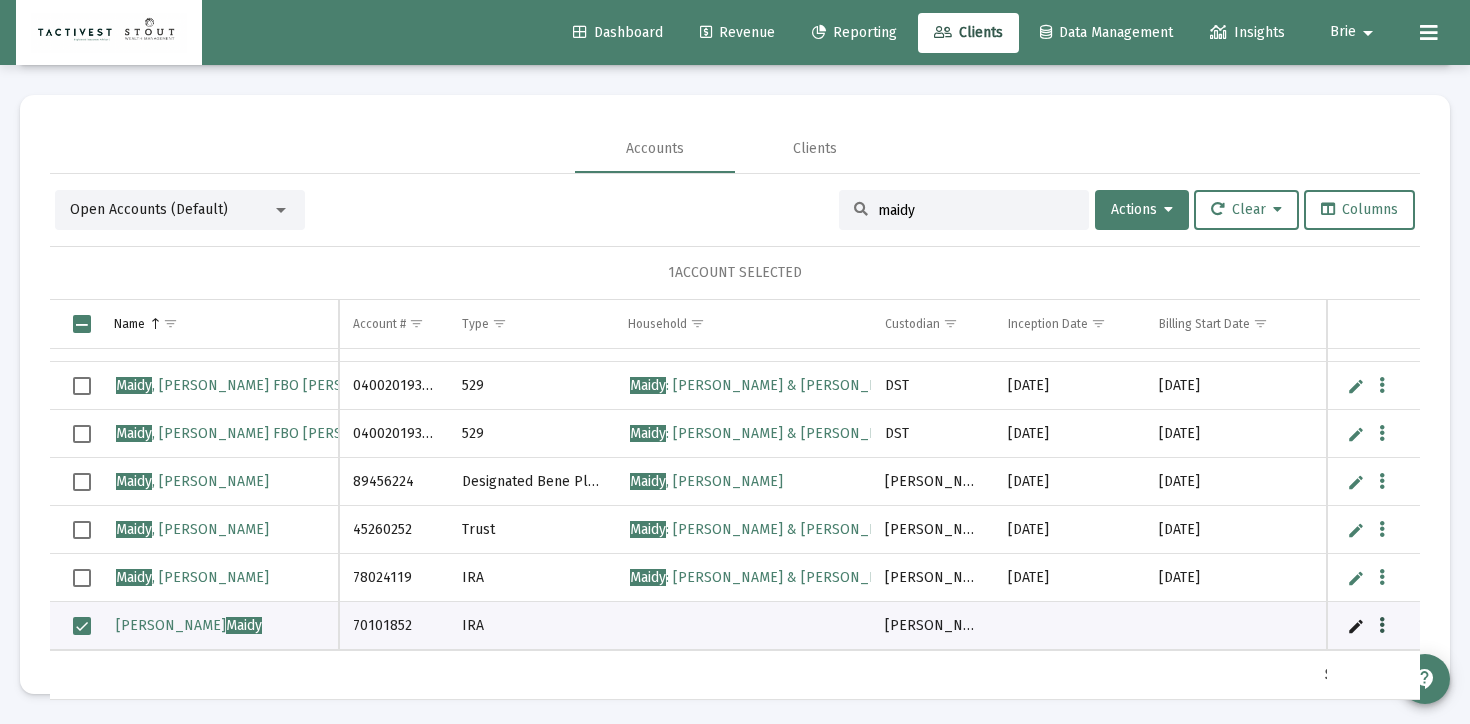 click at bounding box center (1382, 625) 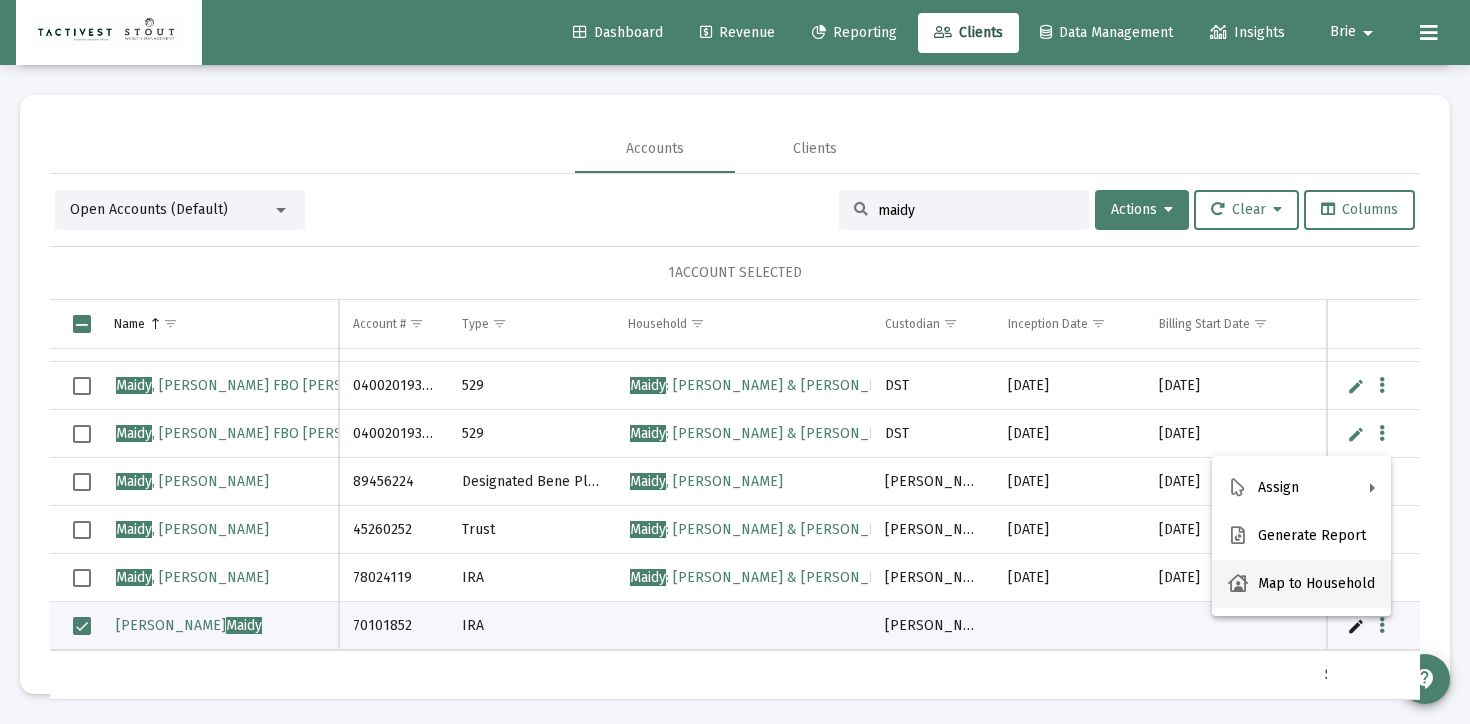 click on "Map to Household" at bounding box center [1301, 584] 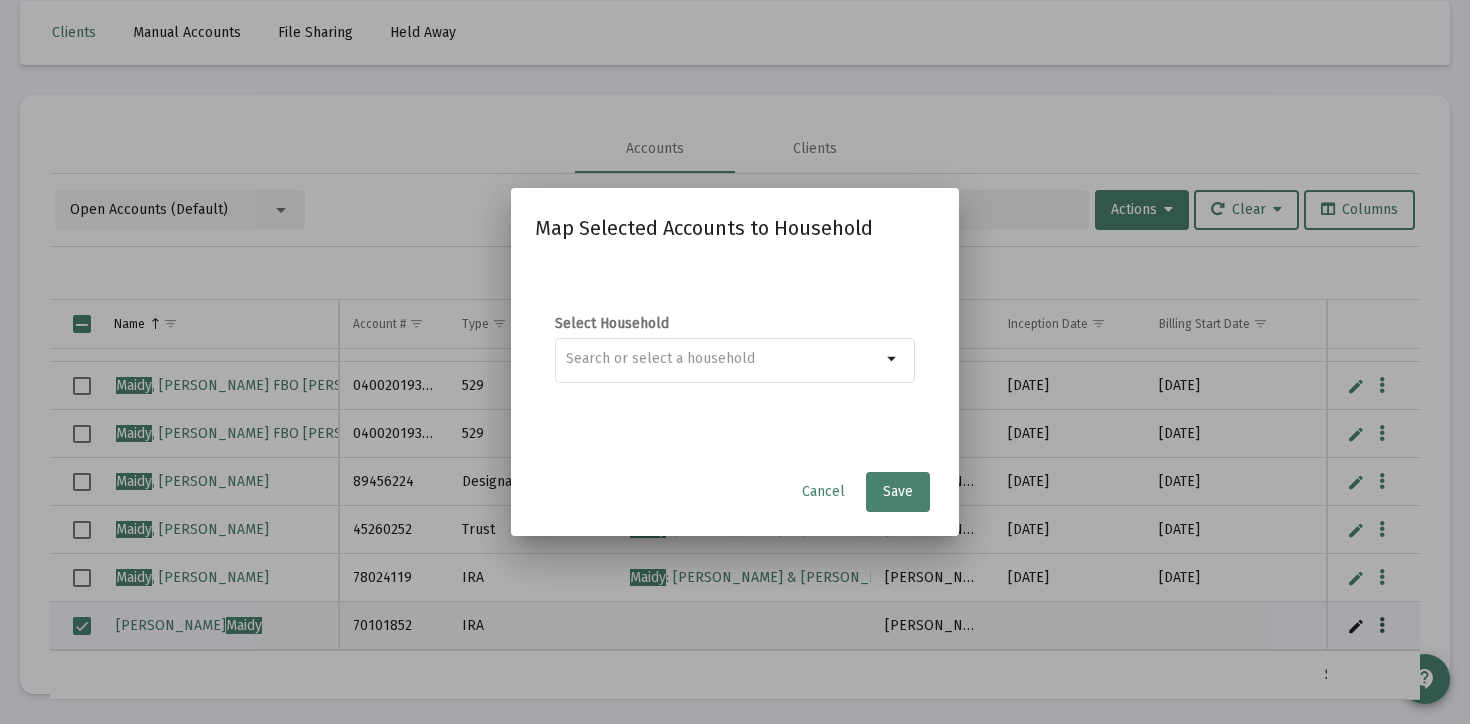 scroll, scrollTop: 0, scrollLeft: 0, axis: both 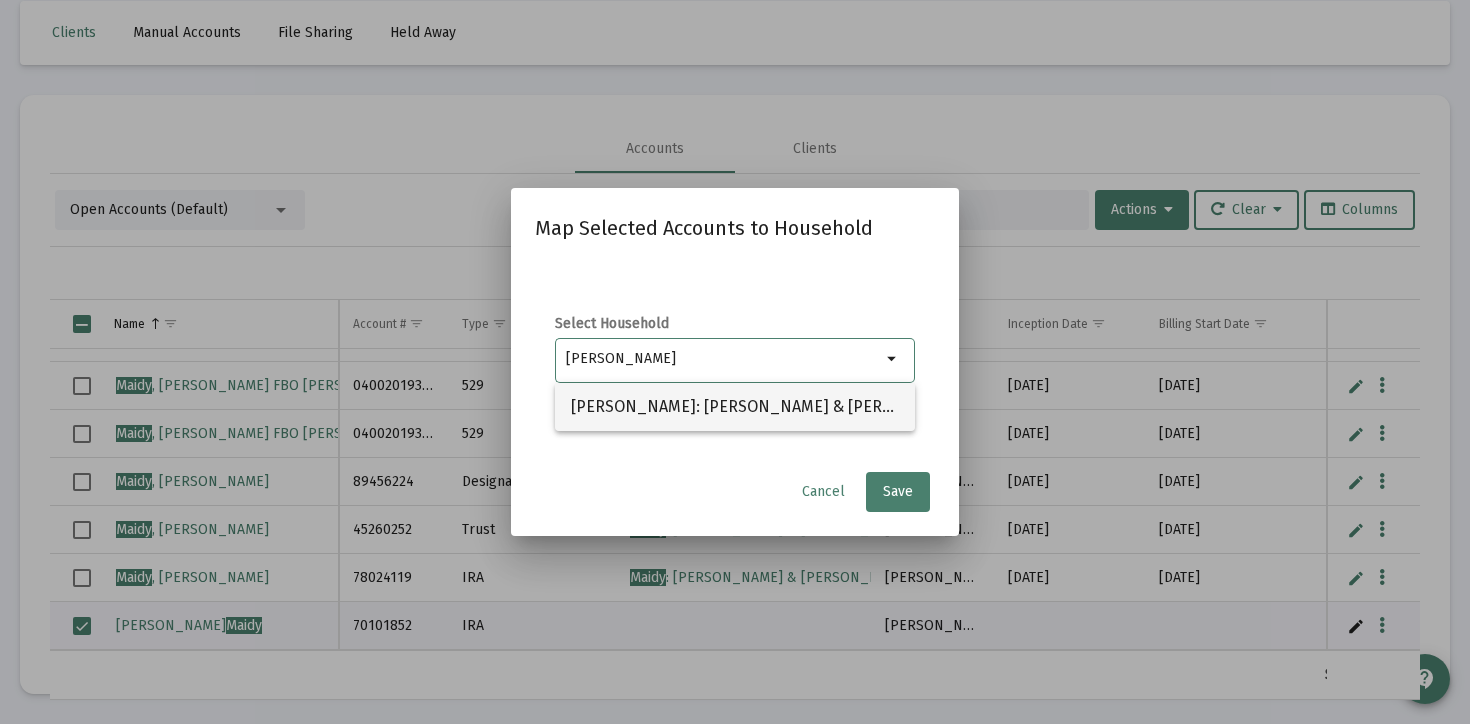 click on "[PERSON_NAME]: [PERSON_NAME] & [PERSON_NAME] Trust" at bounding box center [735, 407] 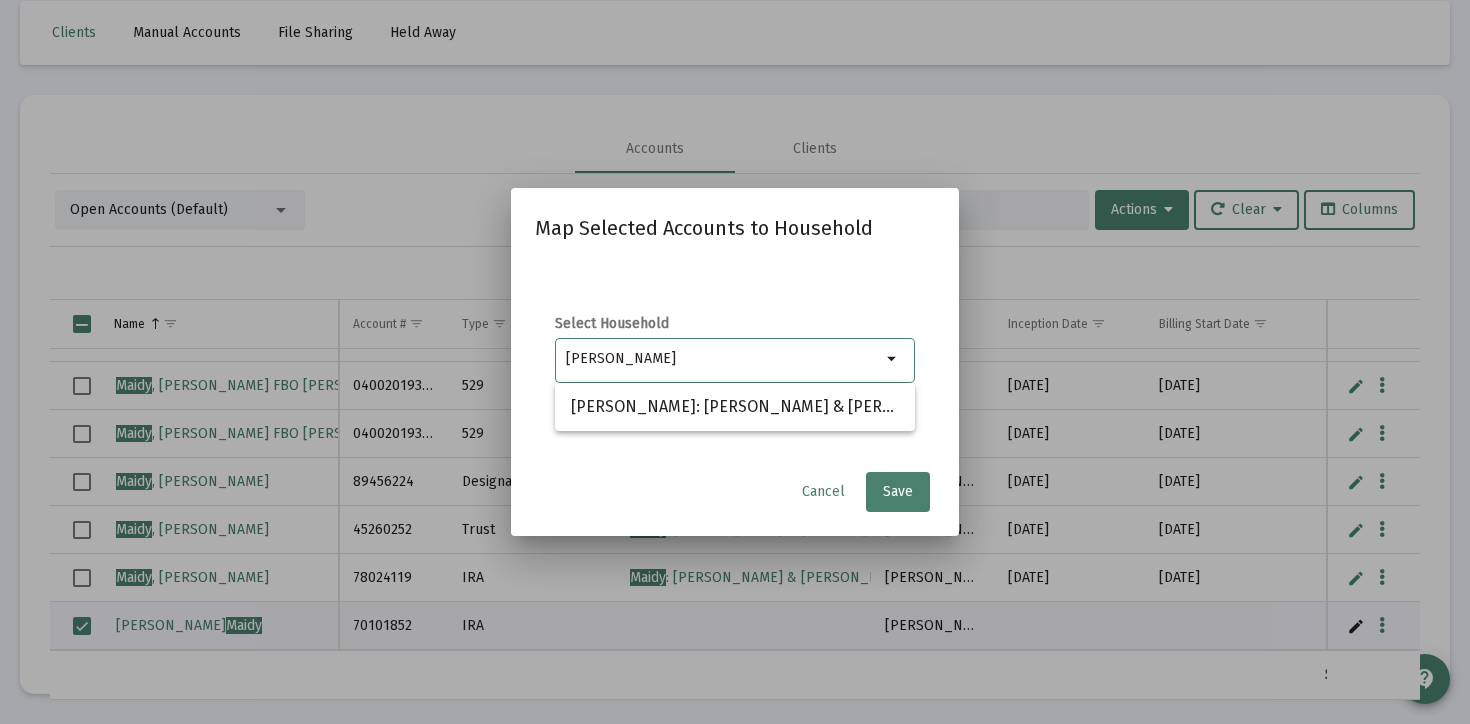 type on "[PERSON_NAME]: [PERSON_NAME] & [PERSON_NAME] Trust" 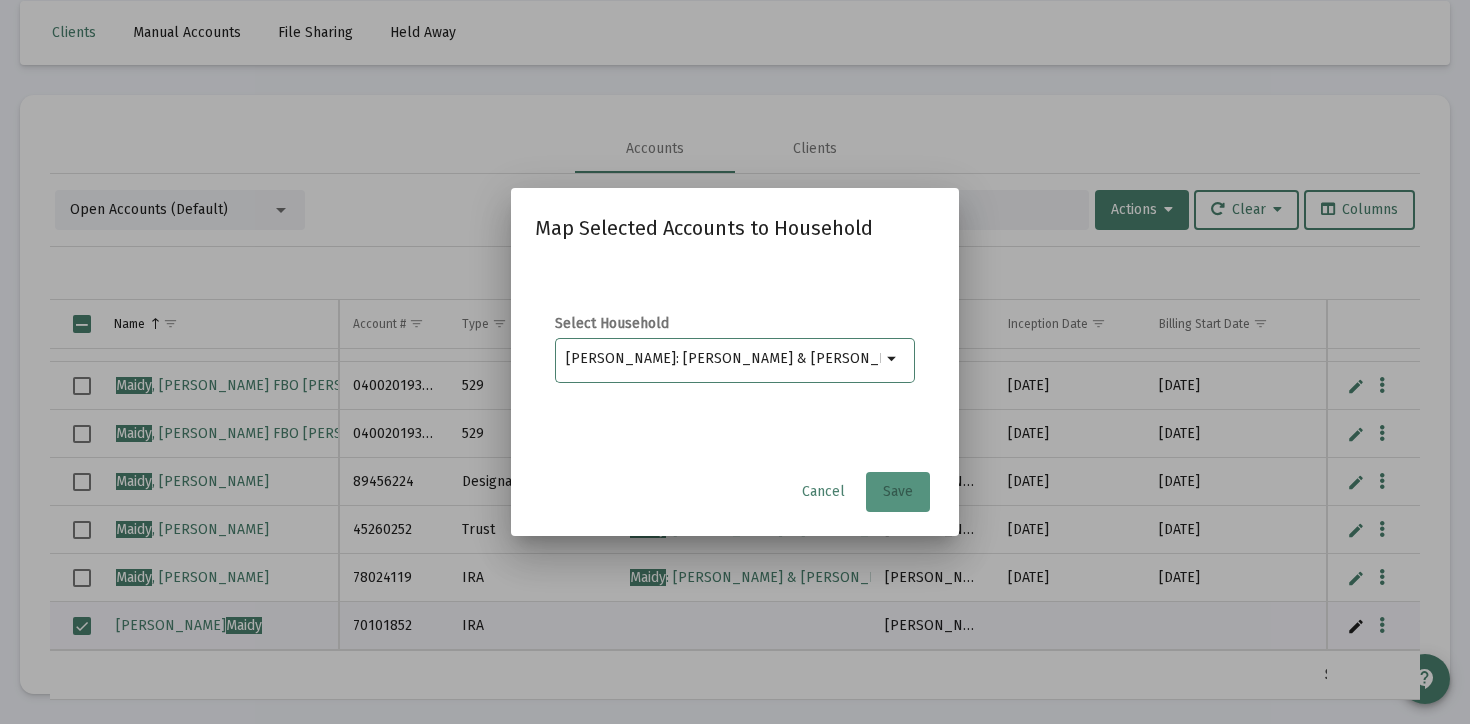 click on "Save" at bounding box center (898, 492) 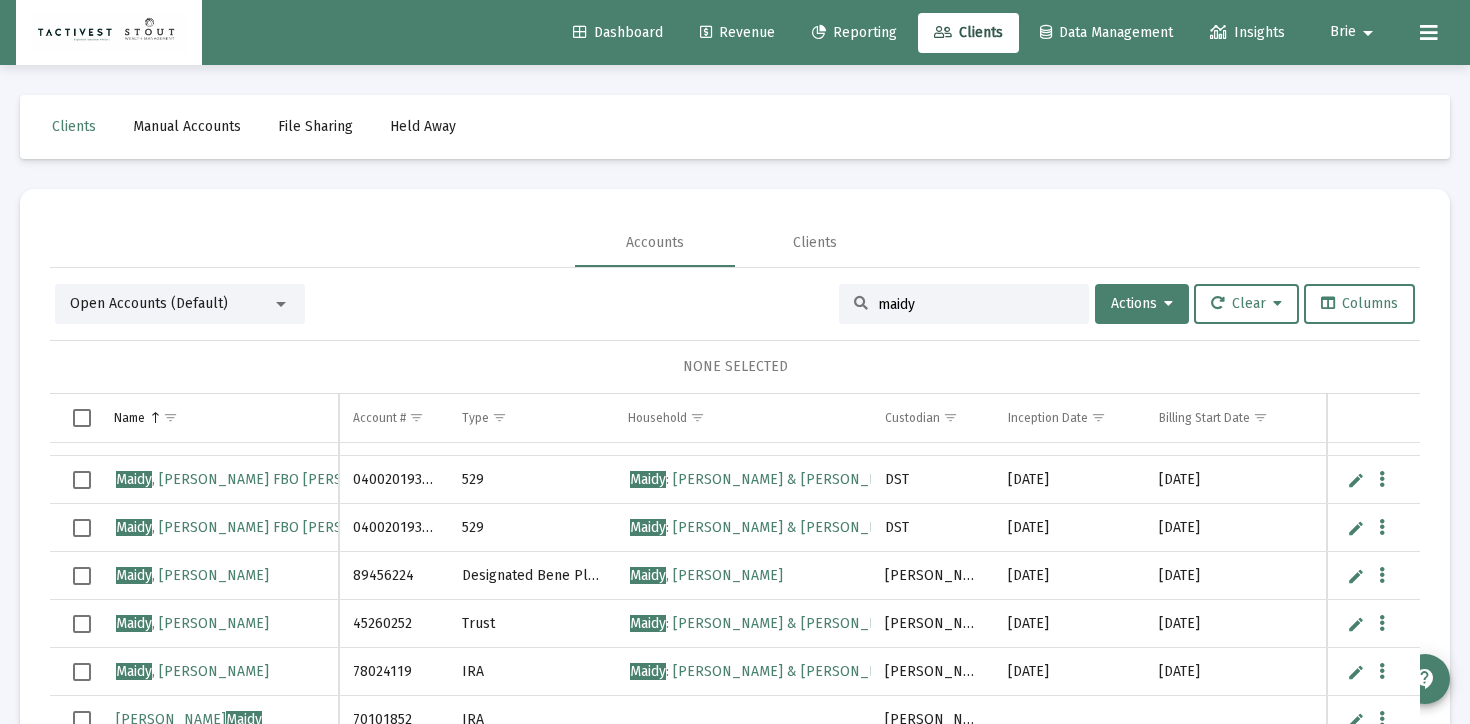 scroll, scrollTop: 94, scrollLeft: 0, axis: vertical 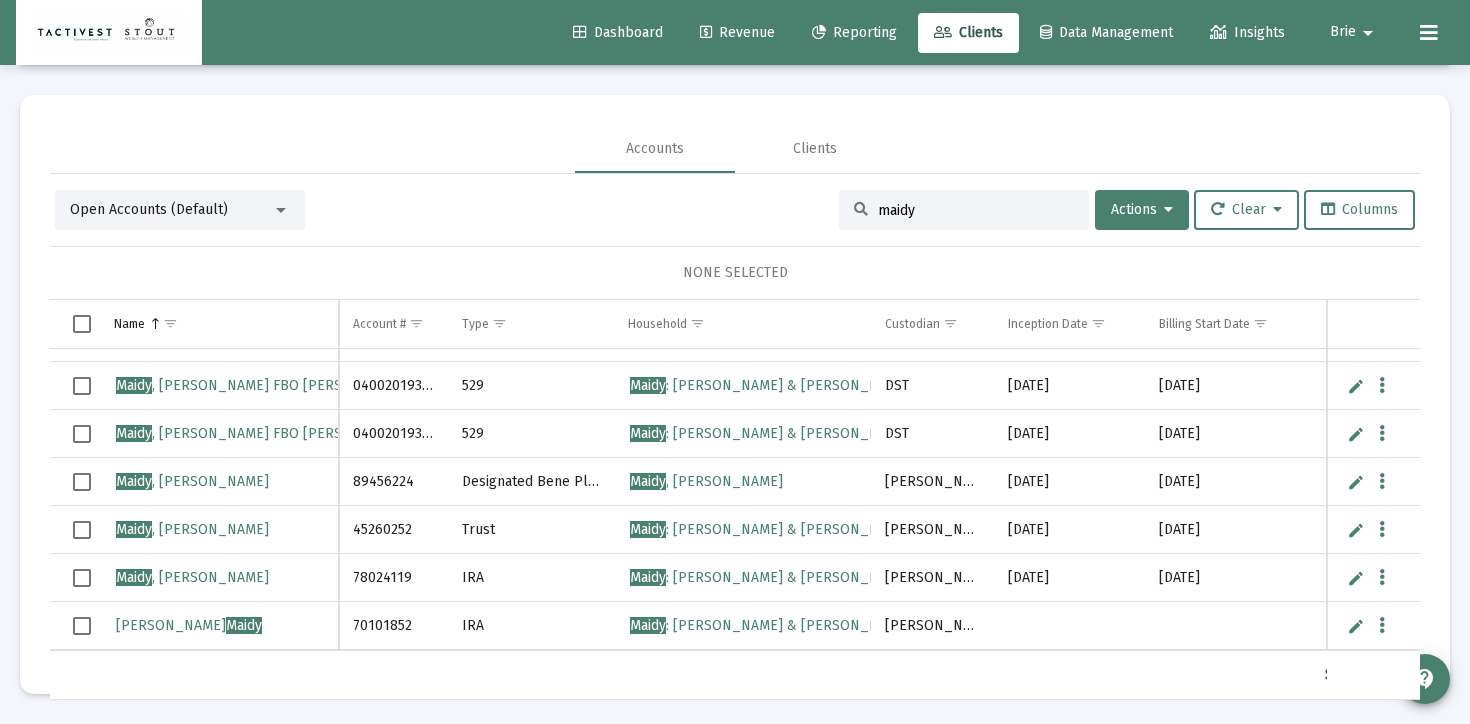 click at bounding box center [1356, 578] 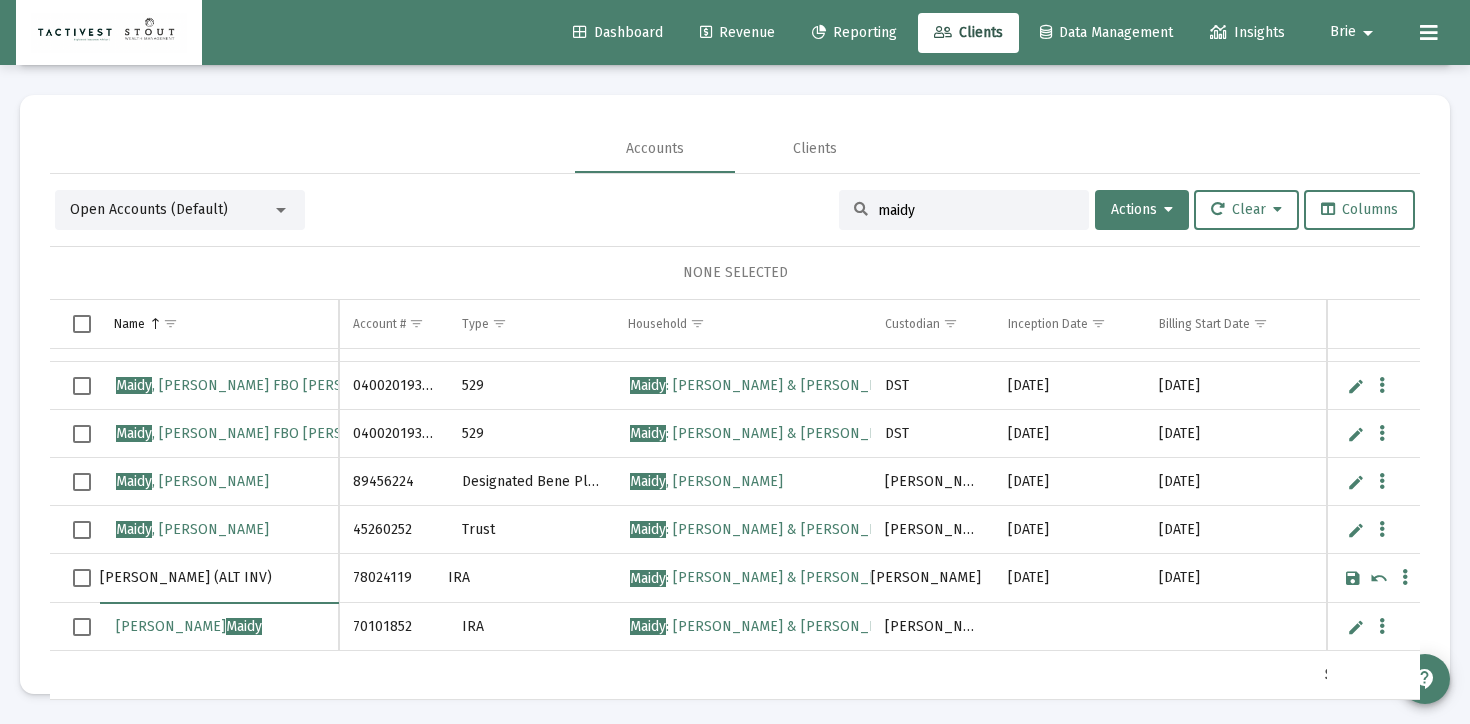 type on "[PERSON_NAME] (ALT INV)" 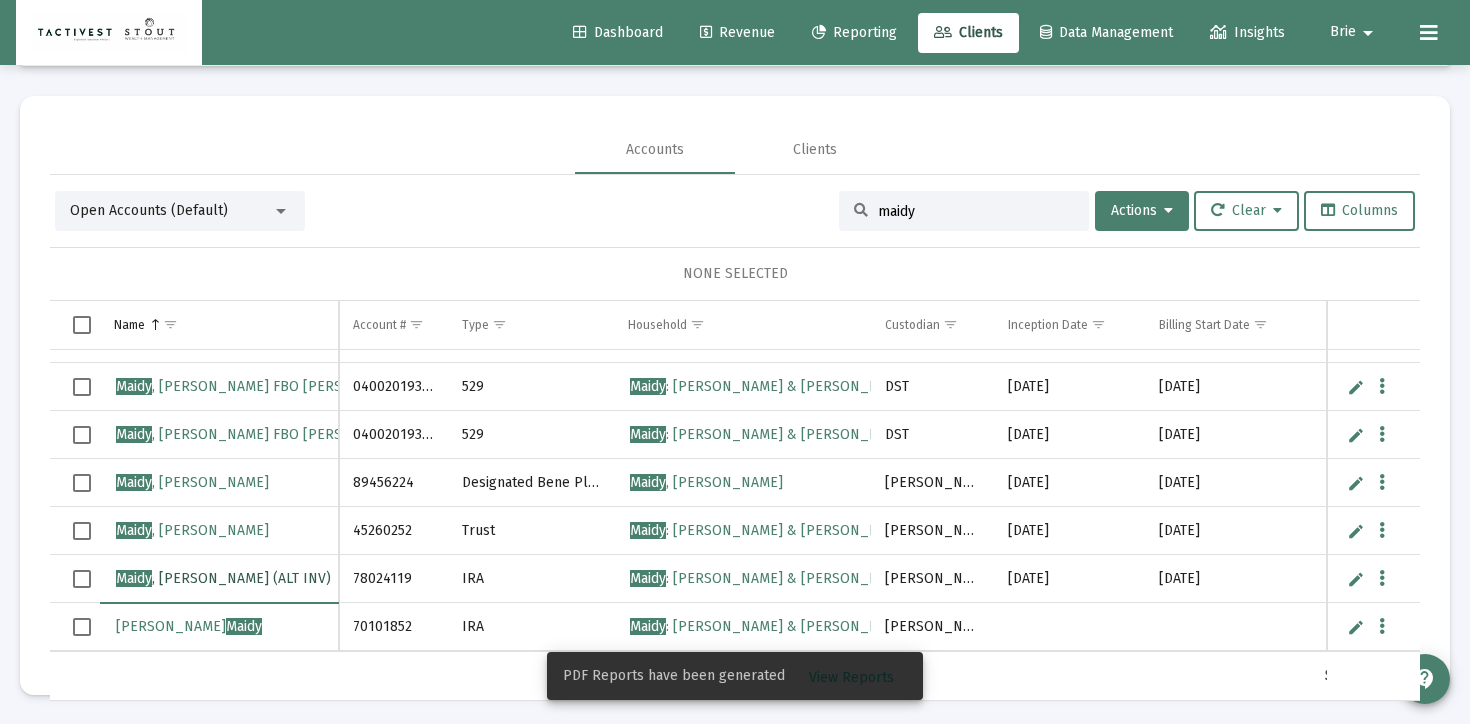 click on "Maidy" at bounding box center [134, 578] 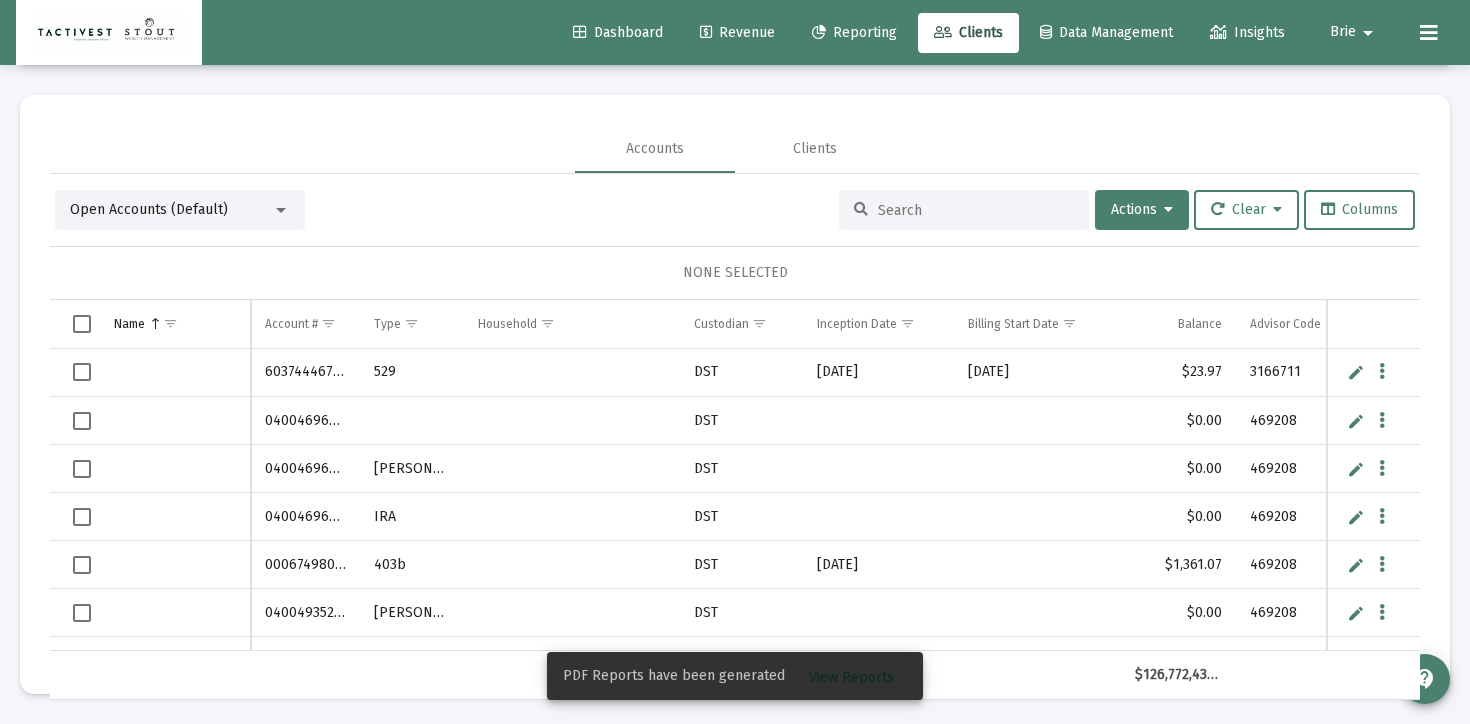 click at bounding box center (976, 210) 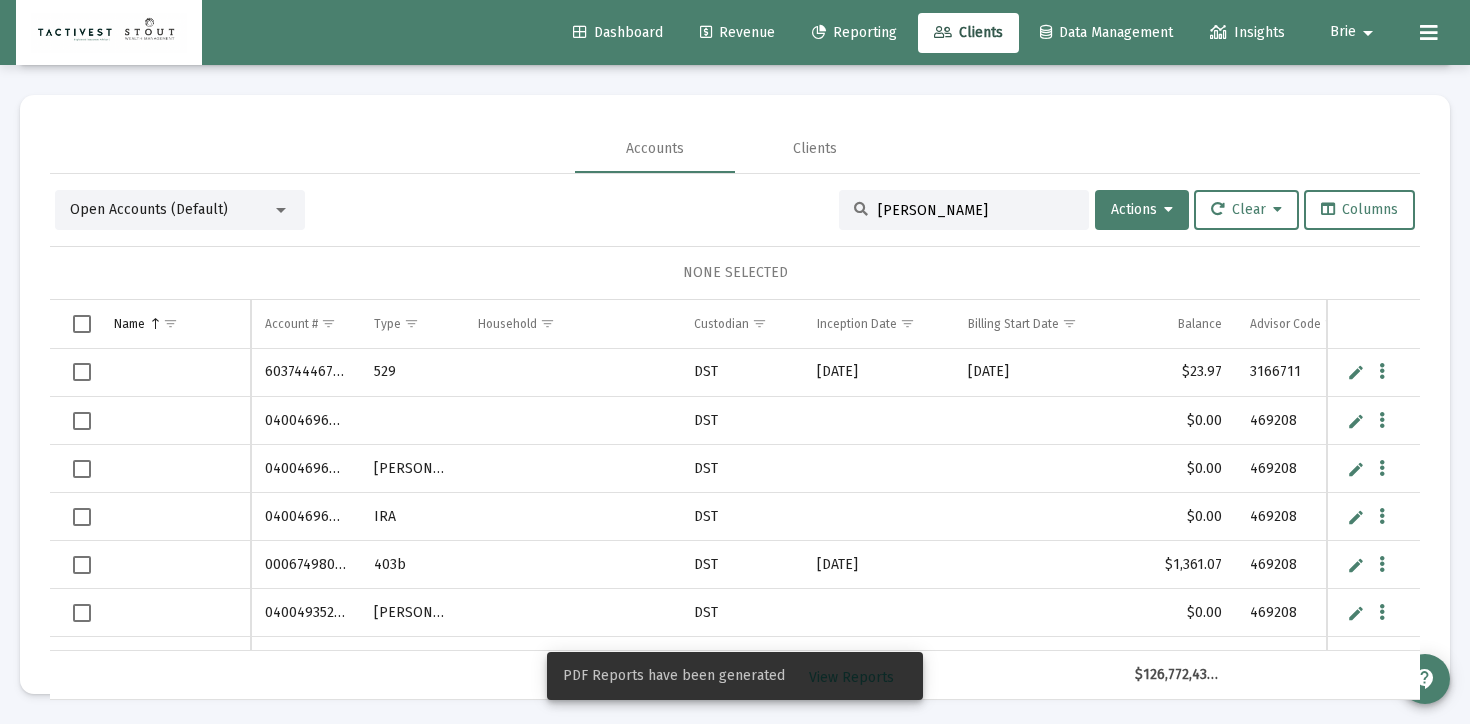 type on "[PERSON_NAME]" 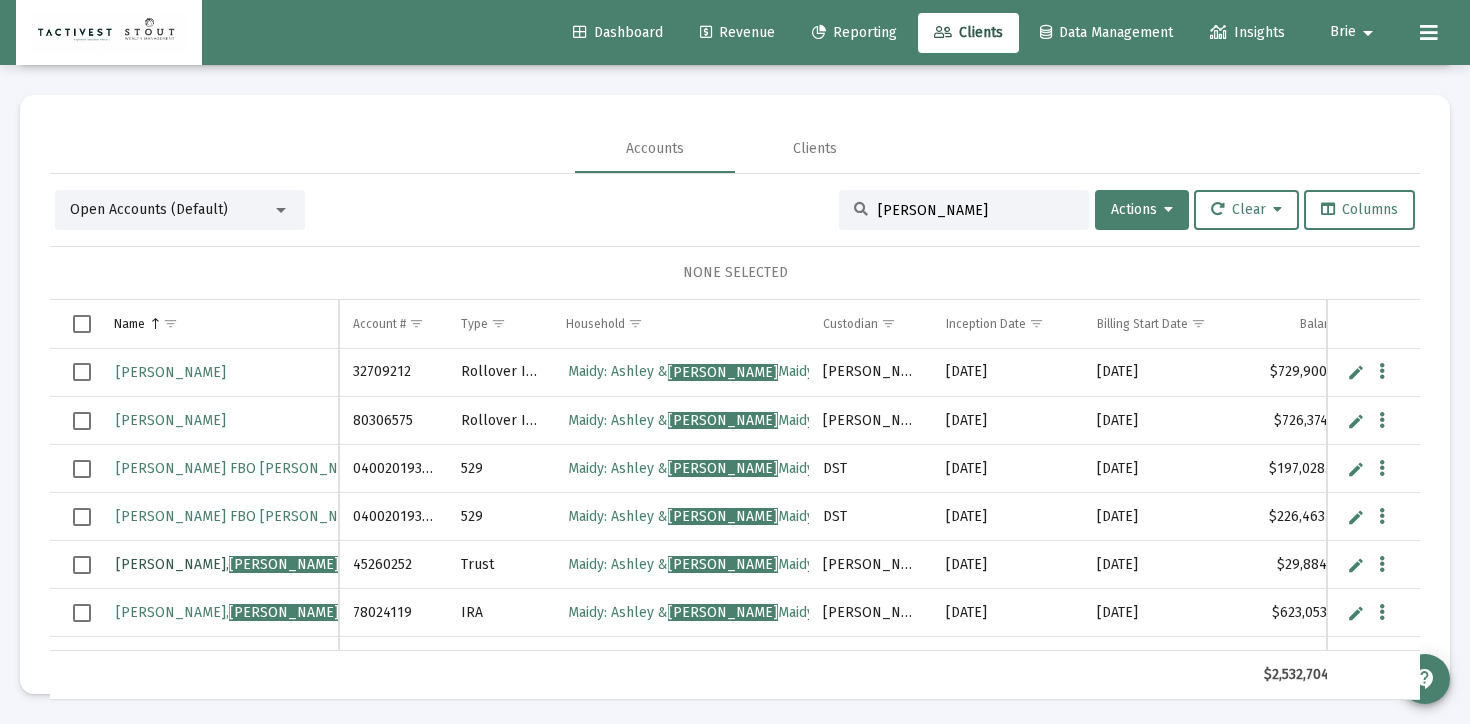 click on "[PERSON_NAME]" at bounding box center (227, 564) 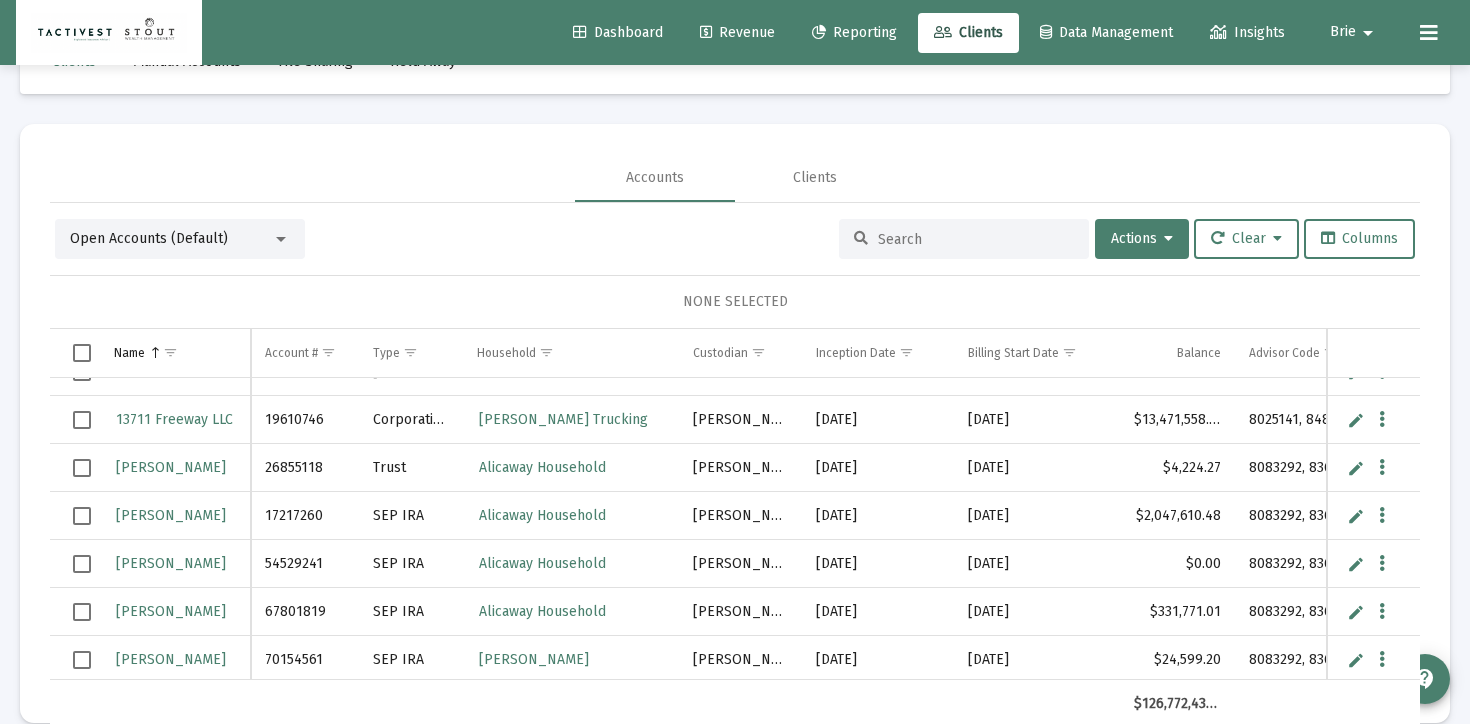 click at bounding box center (964, 239) 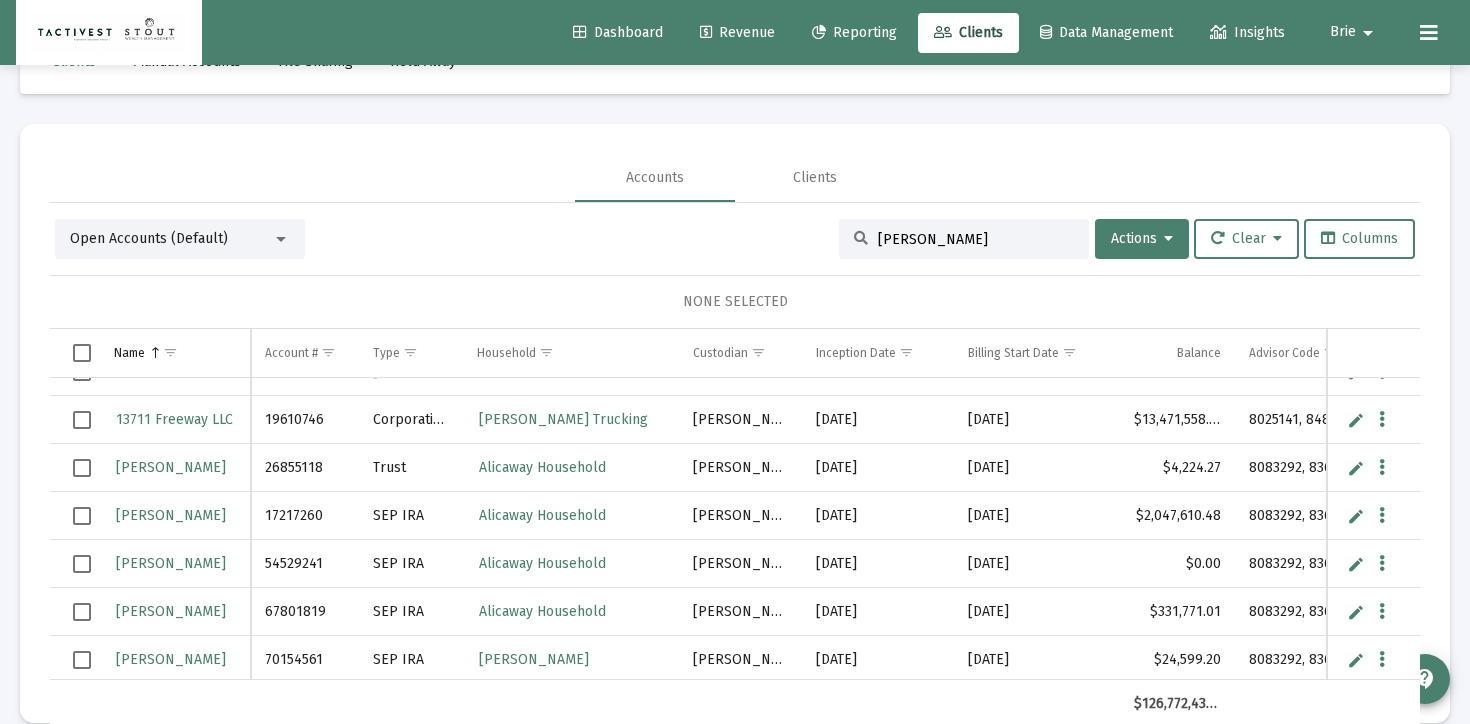 type on "[PERSON_NAME]" 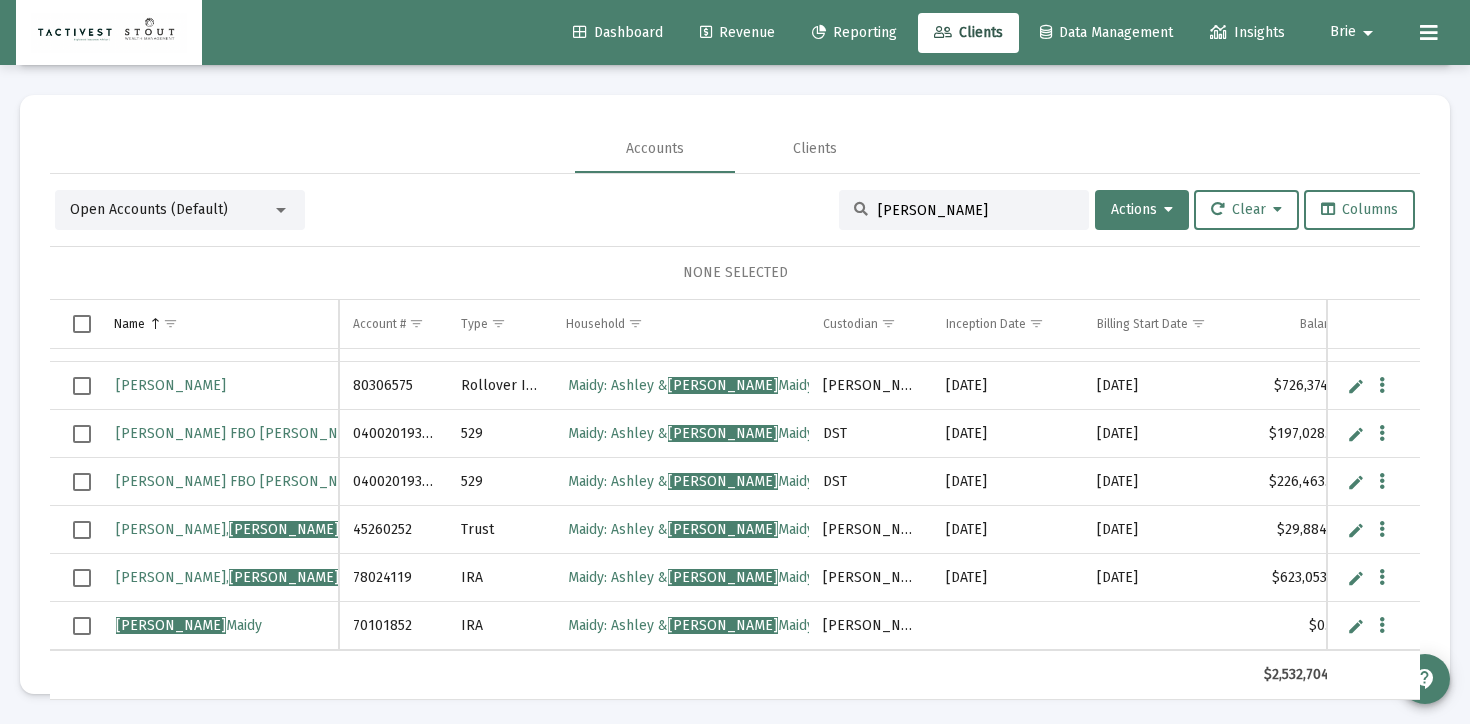 click at bounding box center (1356, 626) 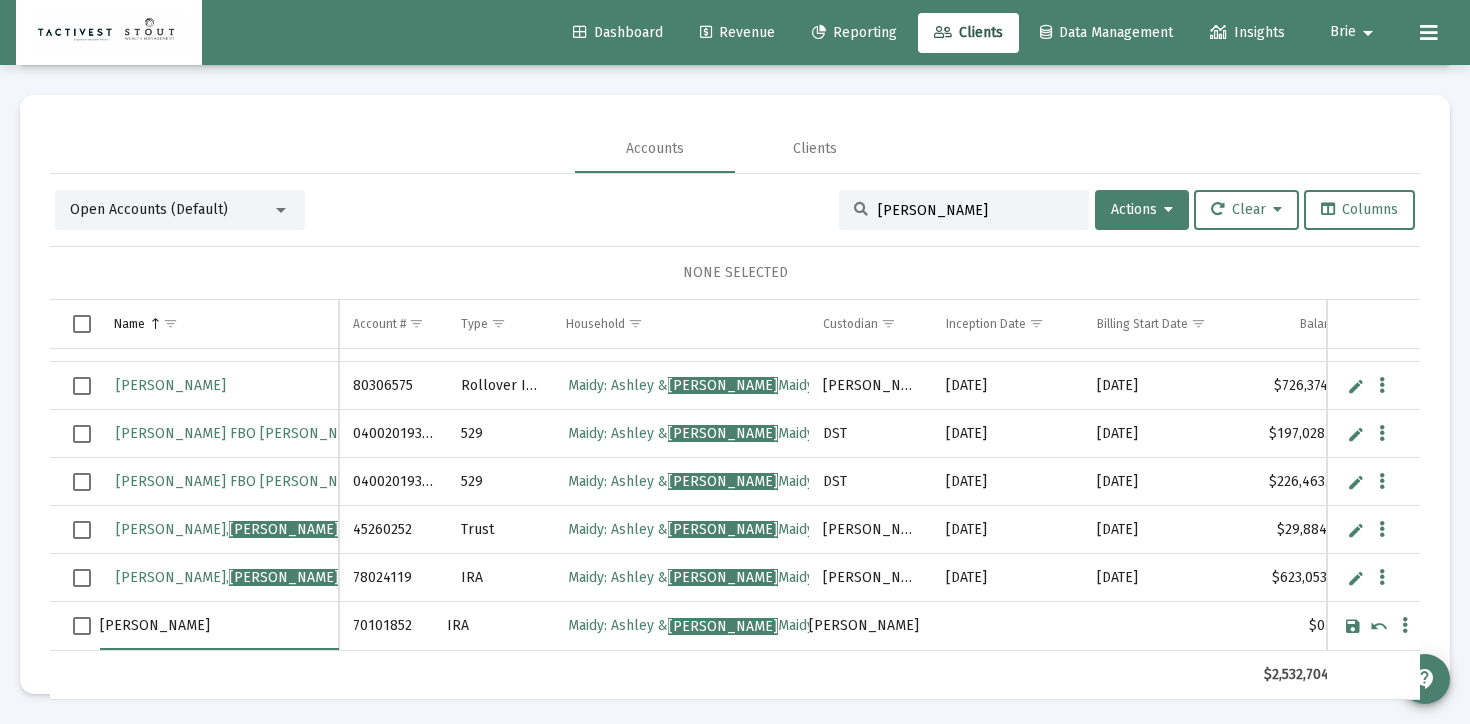 click on "[PERSON_NAME]" at bounding box center (219, 626) 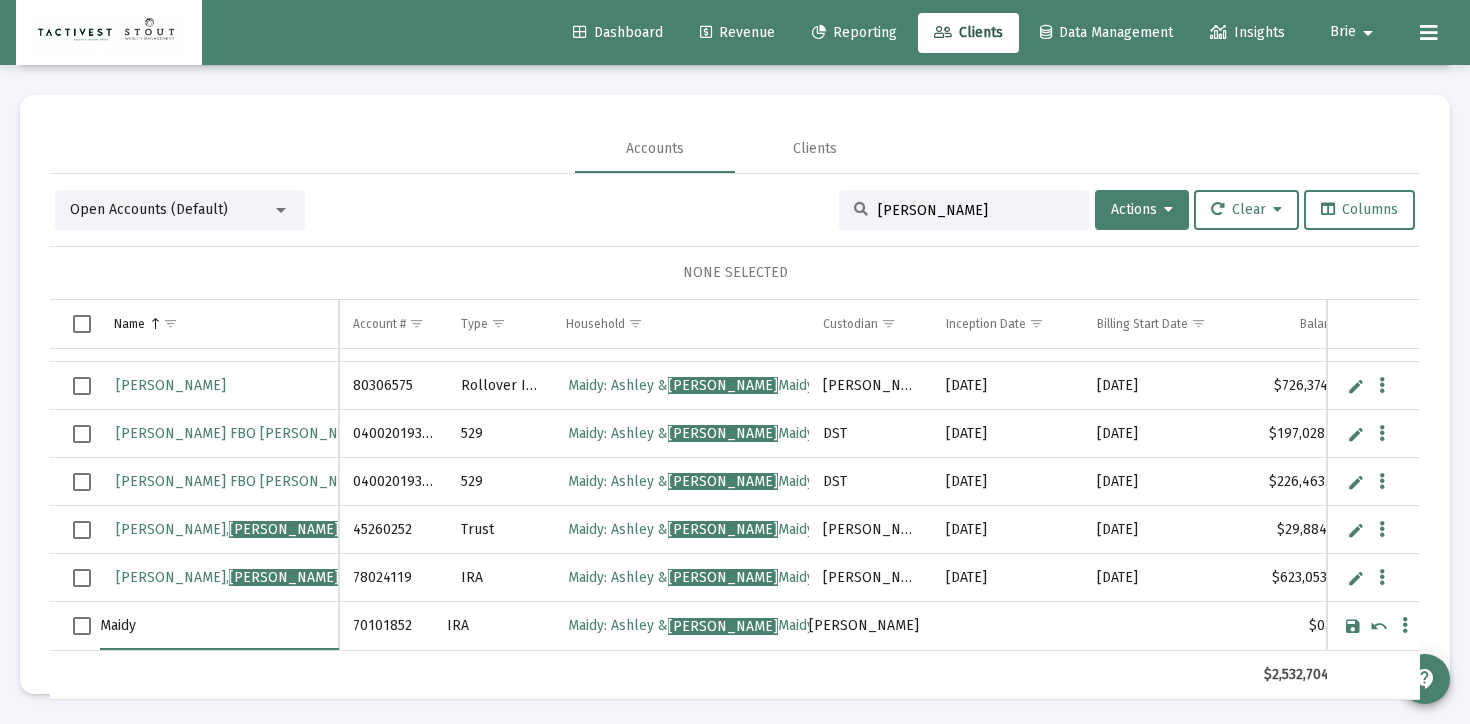 click on "Maidy" at bounding box center [219, 626] 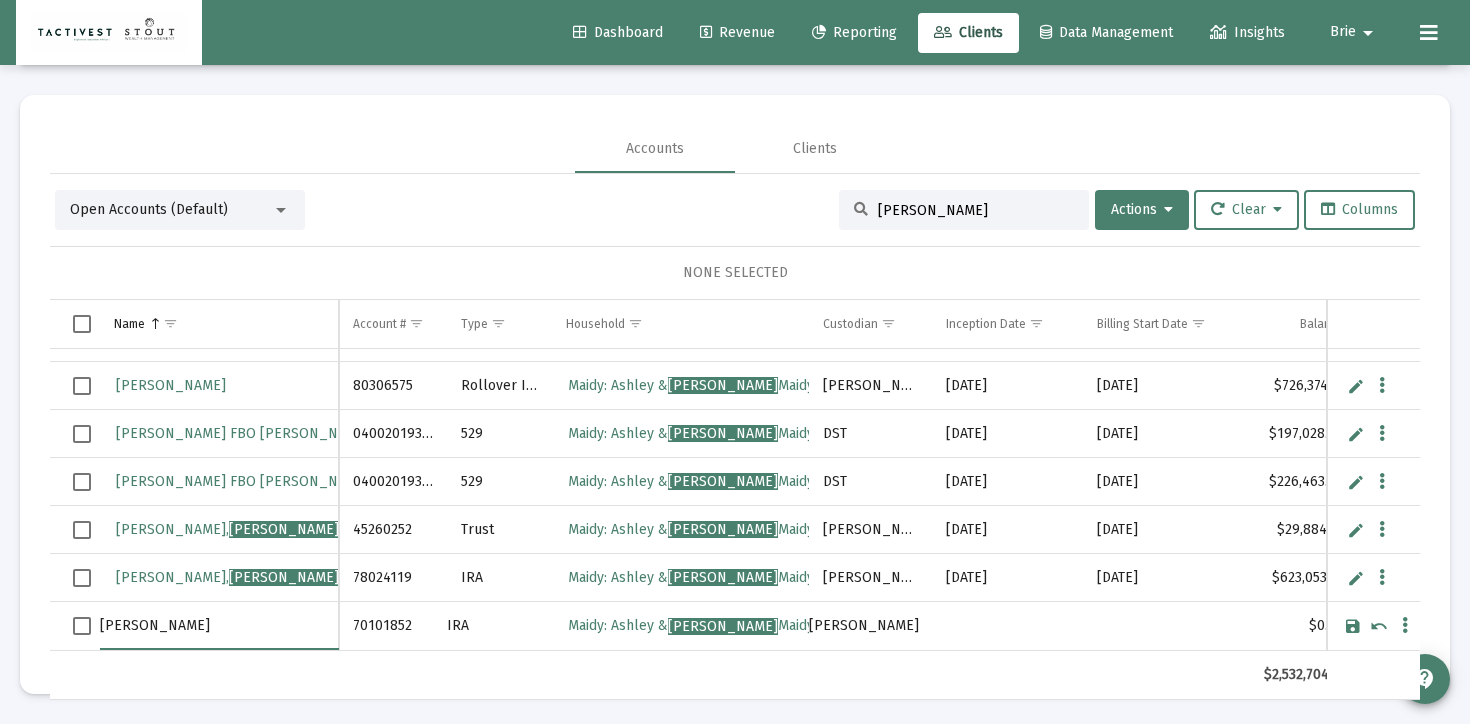 type on "[PERSON_NAME]" 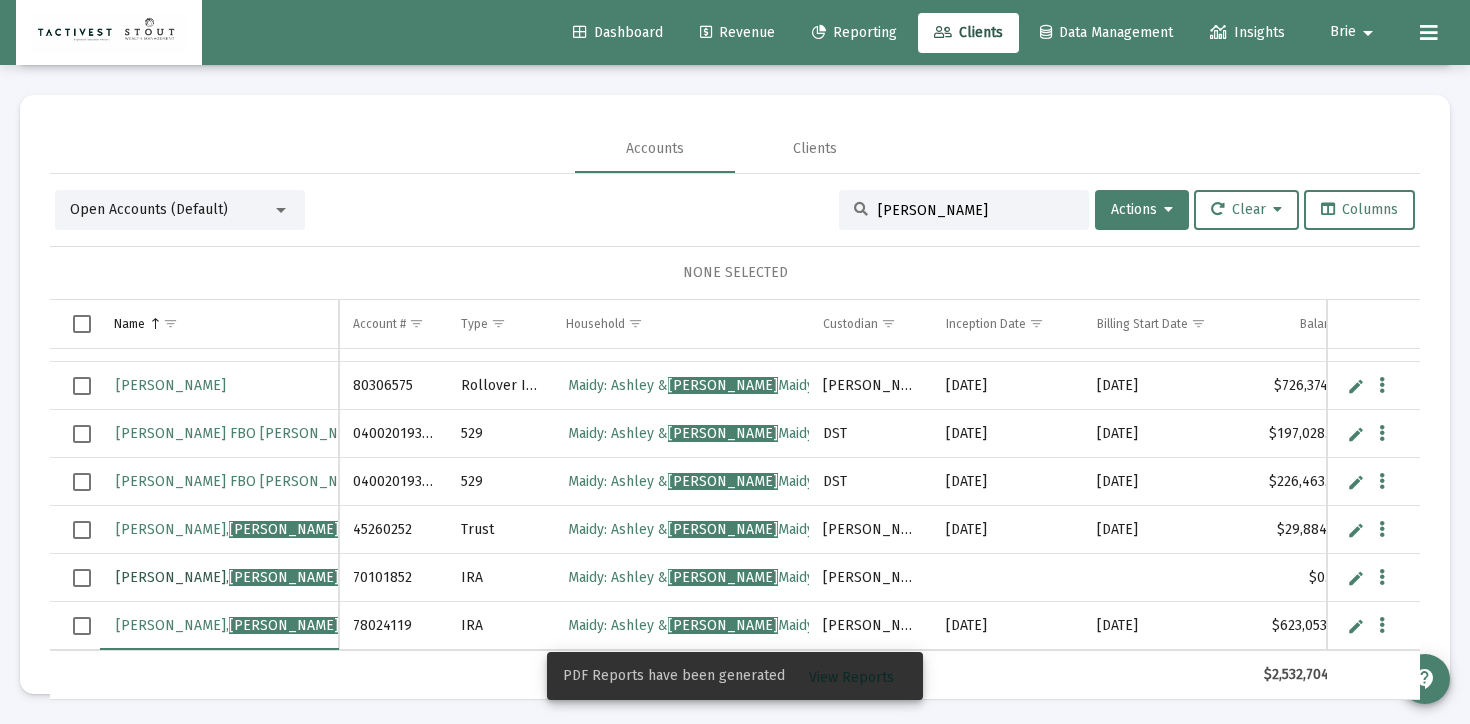 click on "[PERSON_NAME]" at bounding box center [227, 578] 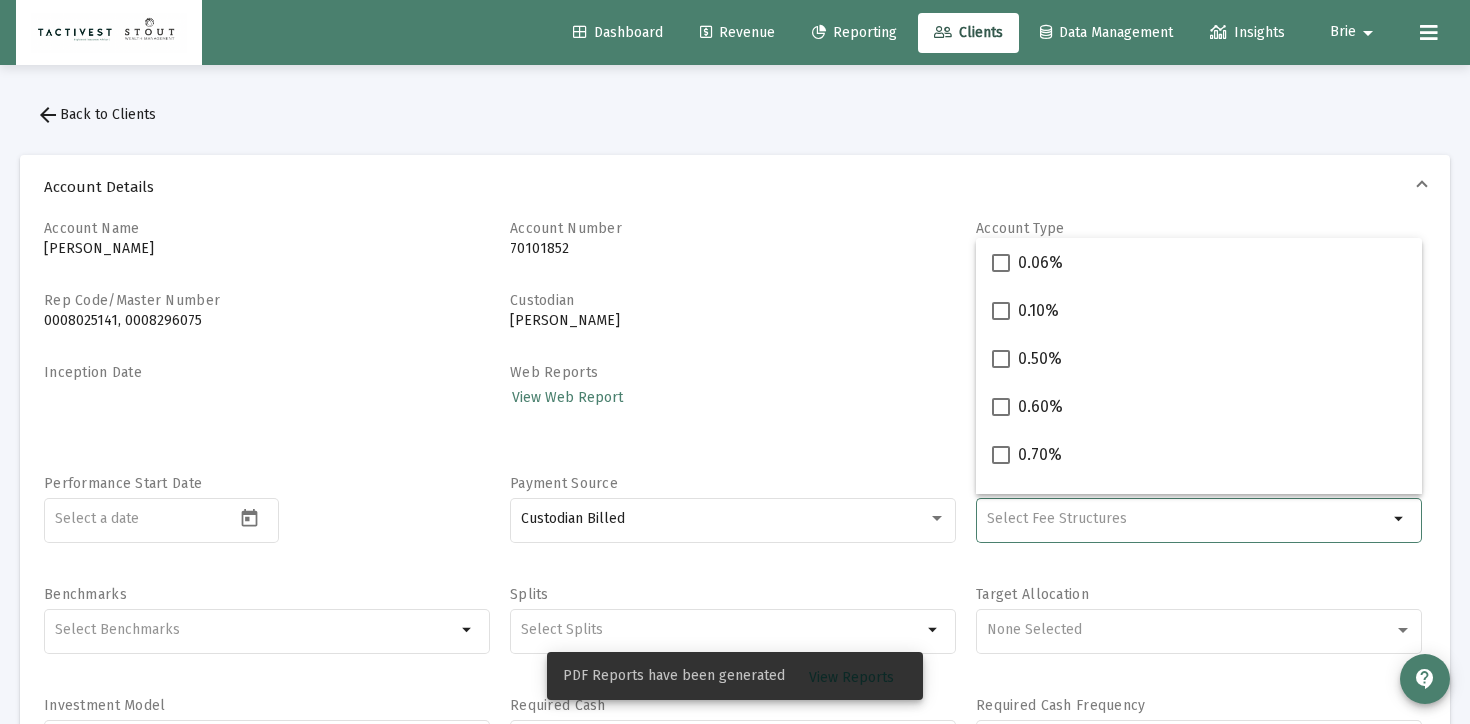 click at bounding box center (1187, 519) 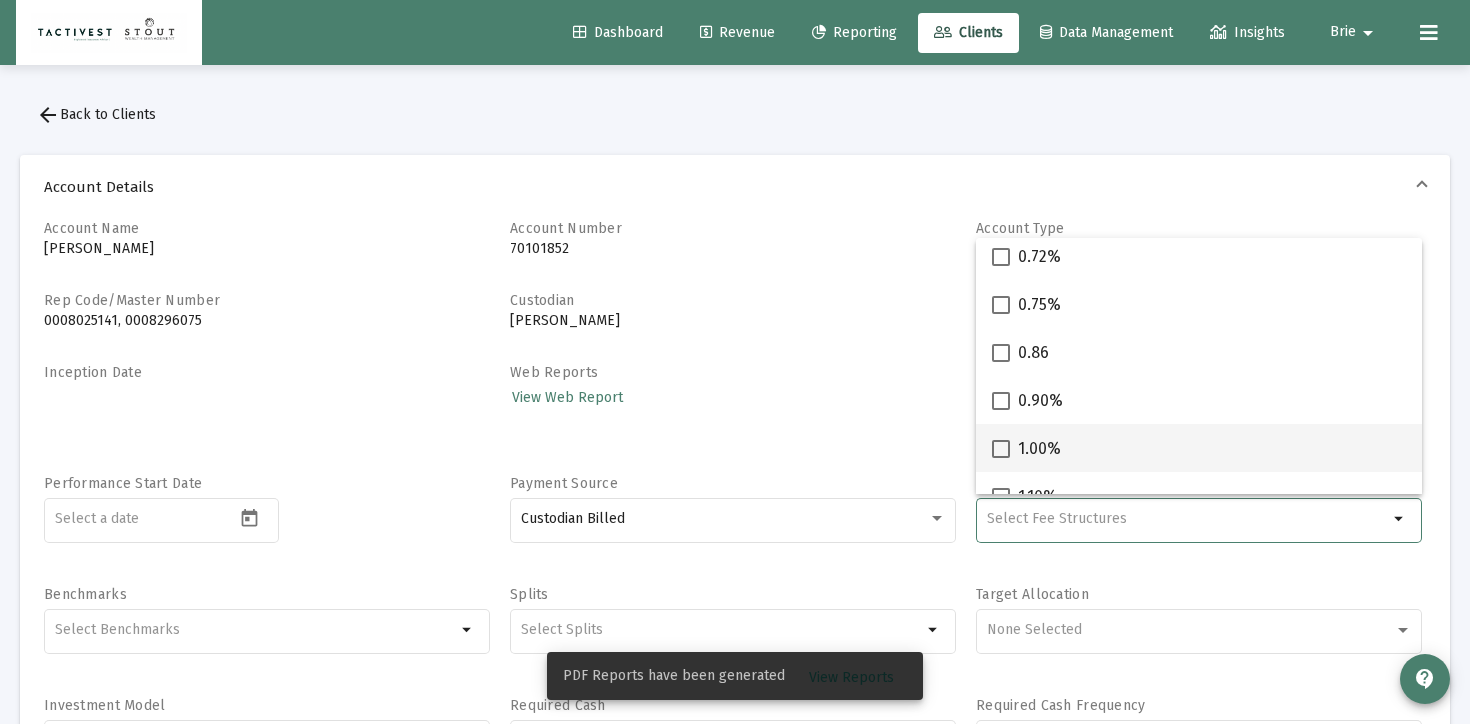 click on "1.00%" at bounding box center [1039, 449] 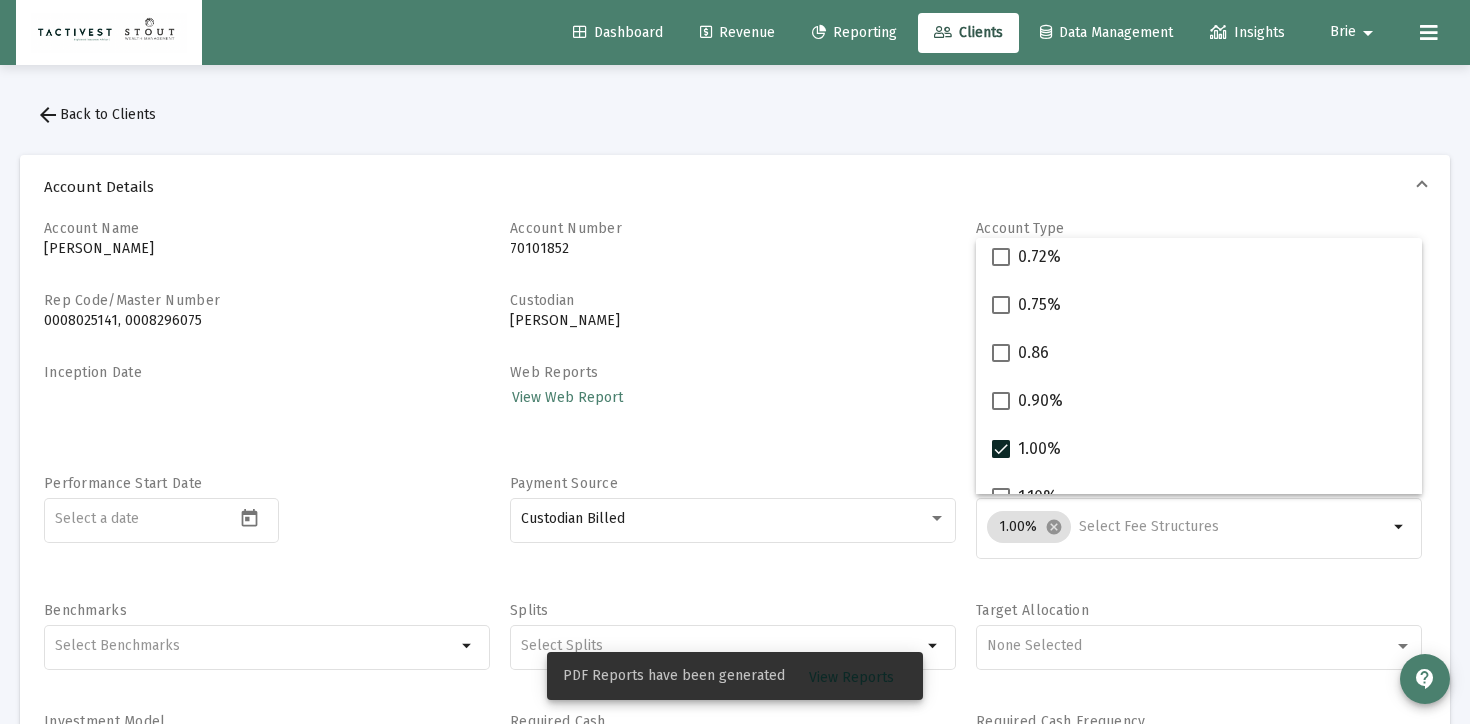 click on "Web Reports View Web Report" at bounding box center (733, 408) 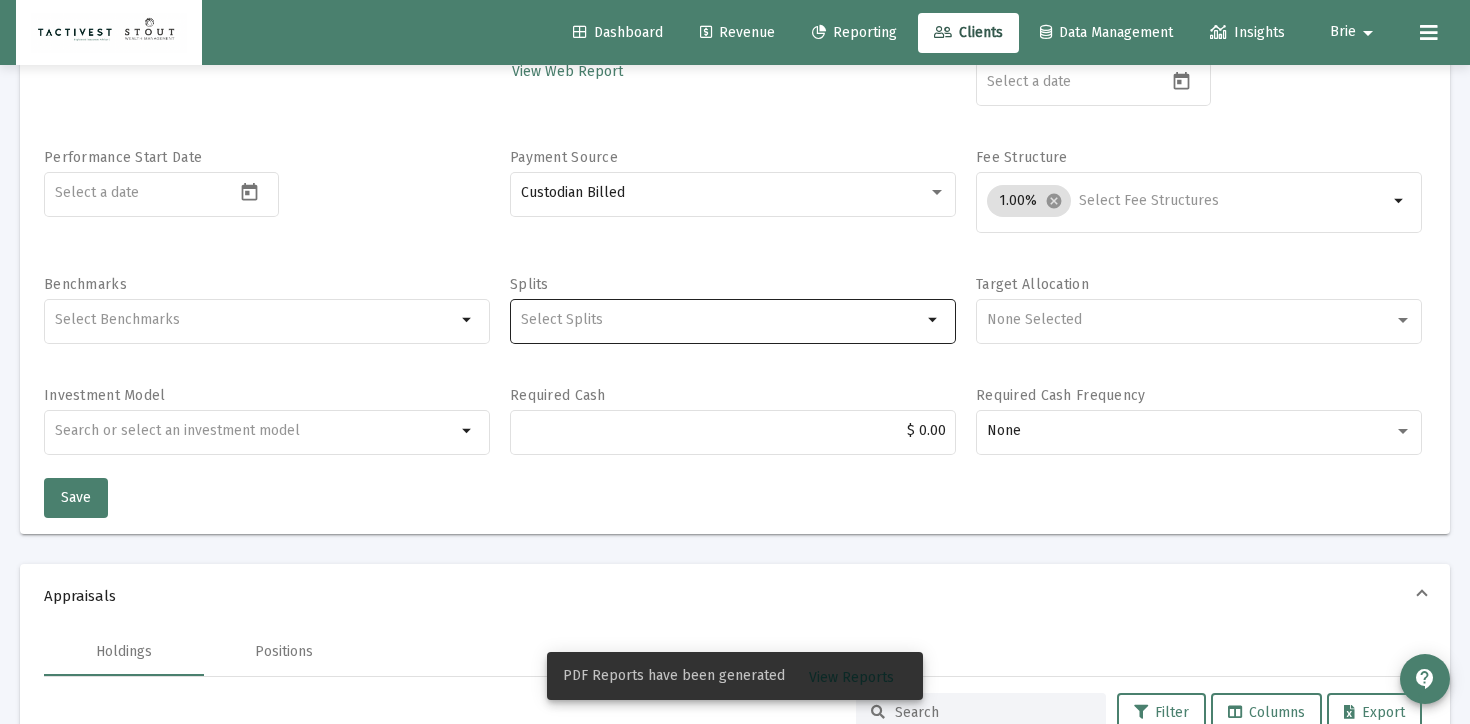 click at bounding box center [721, 320] 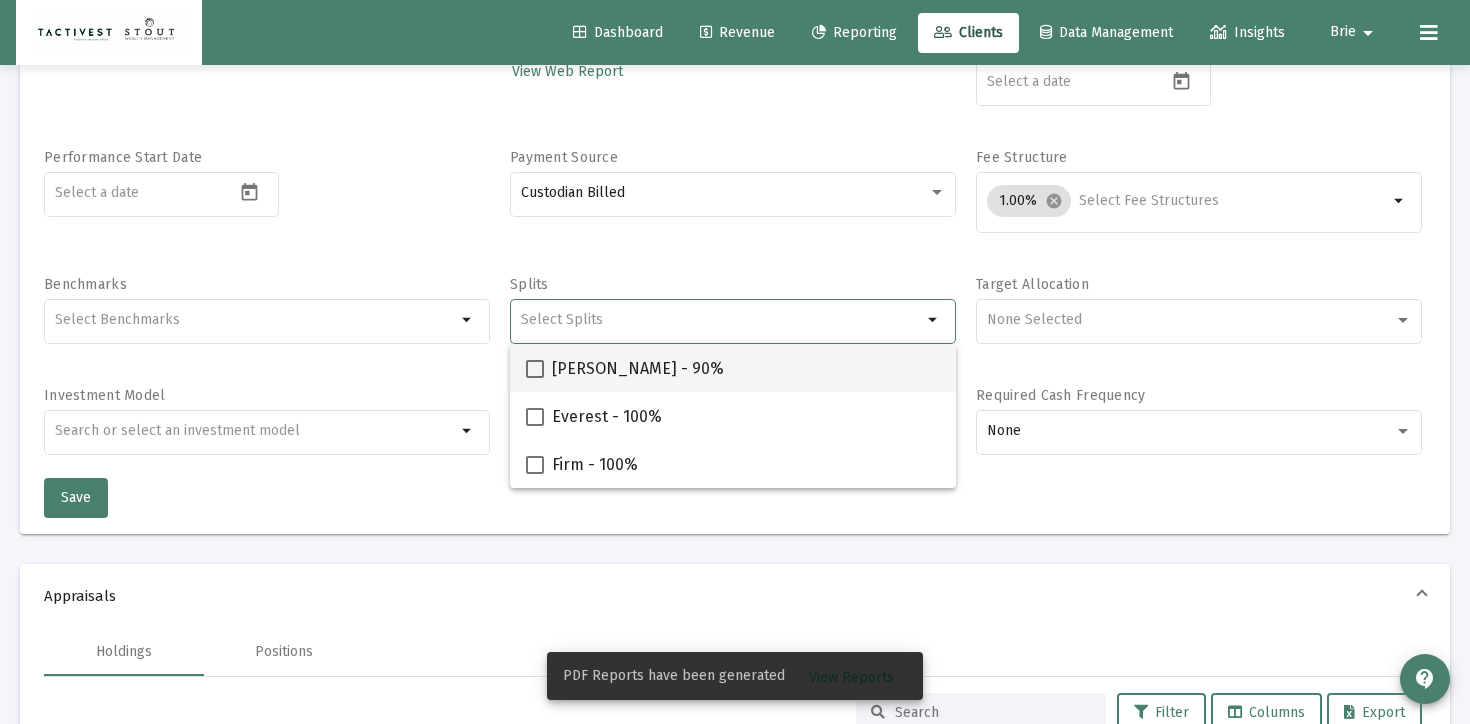 click at bounding box center [535, 369] 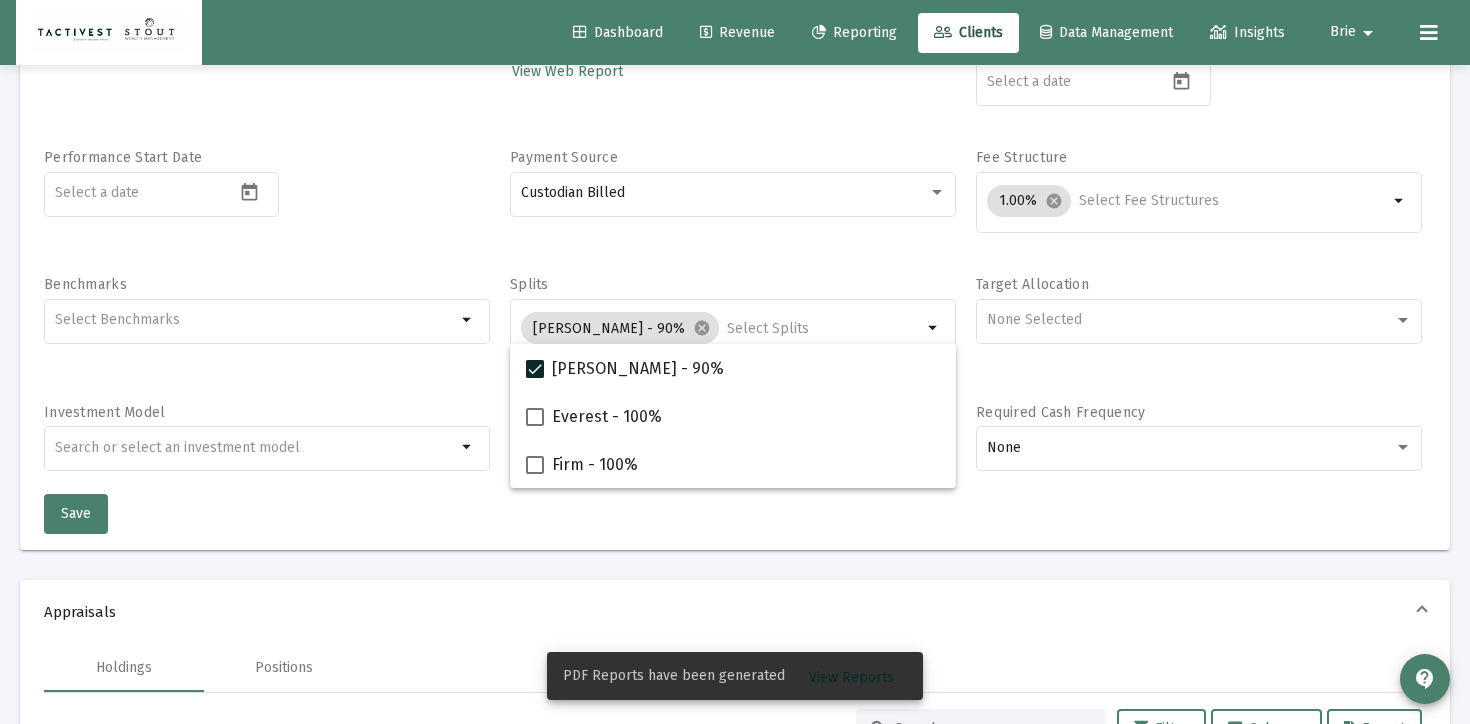 click on "Splits  [PERSON_NAME] - 90%  cancel arrow_drop_down" at bounding box center (733, 328) 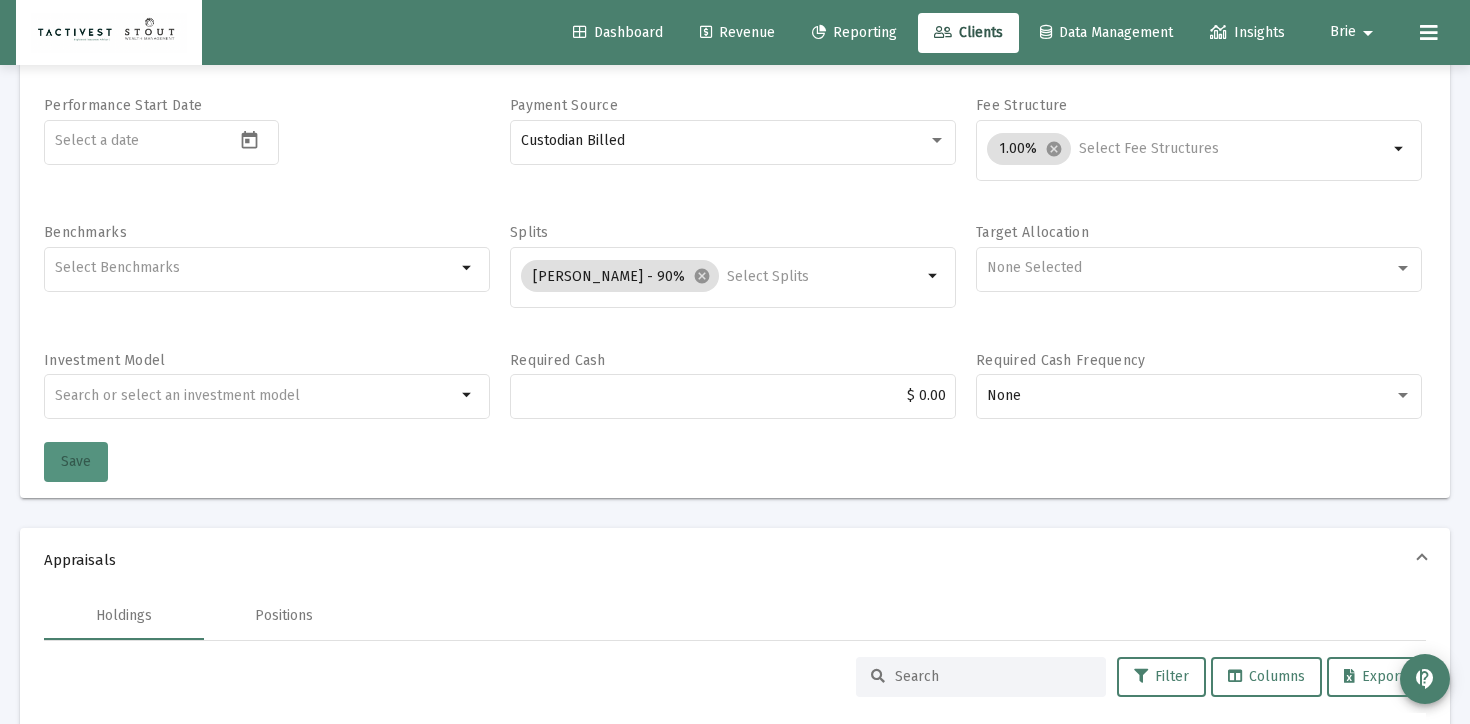 click on "Save" at bounding box center (76, 462) 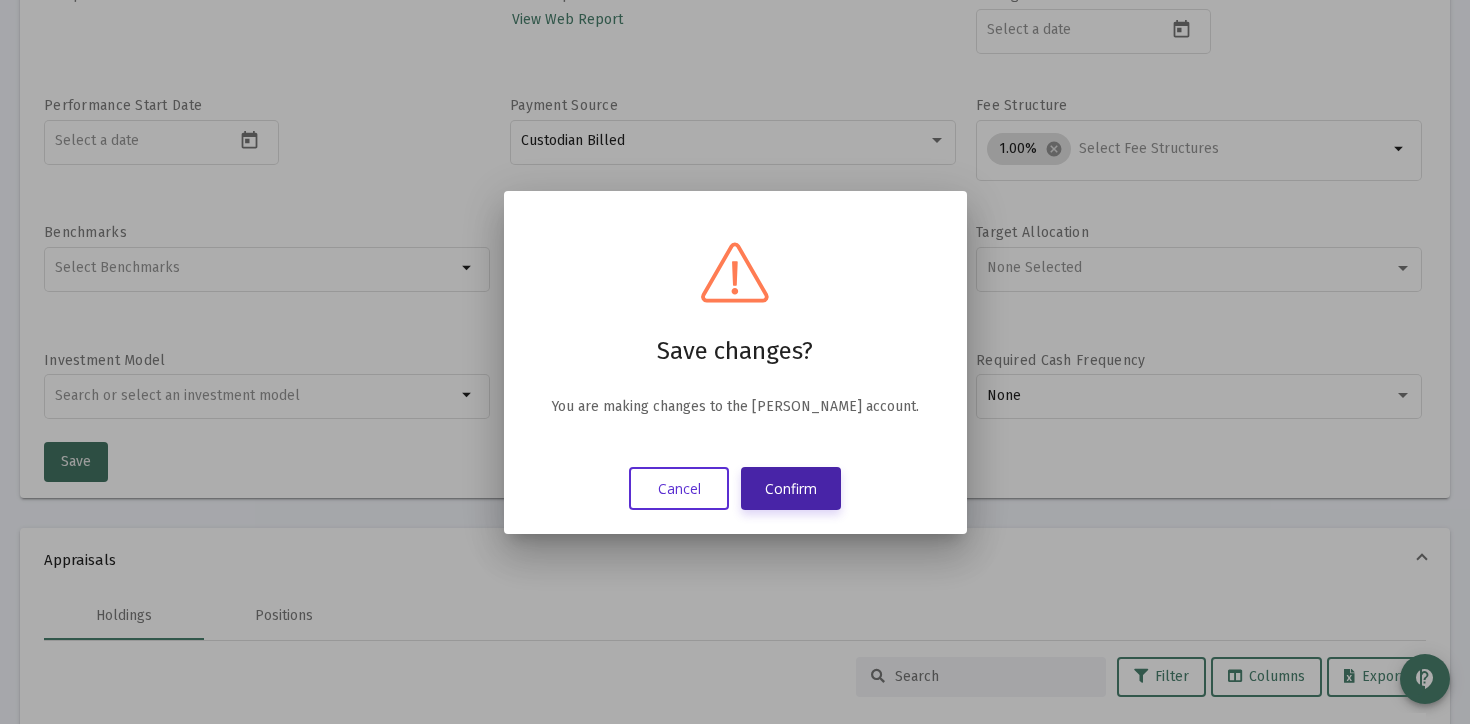 click on "Confirm" at bounding box center (791, 488) 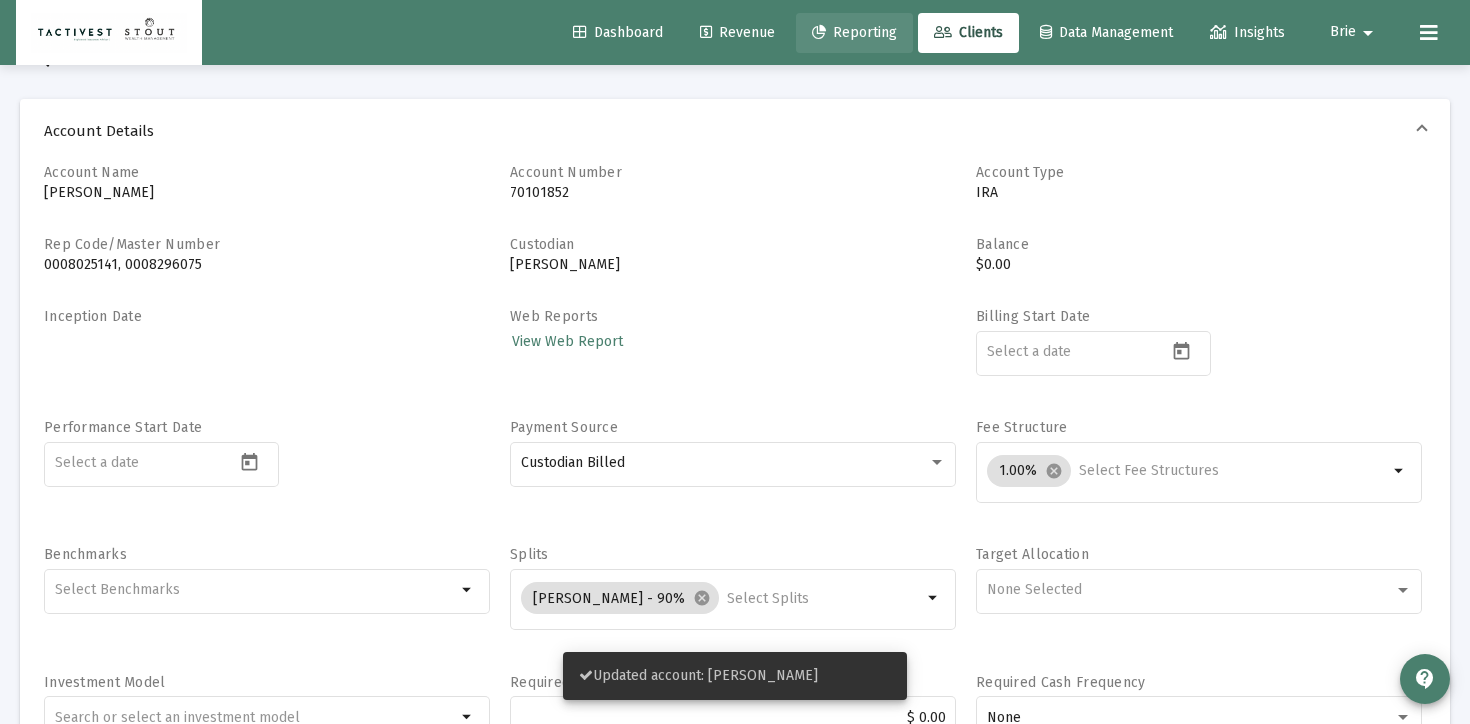 click on "Reporting" 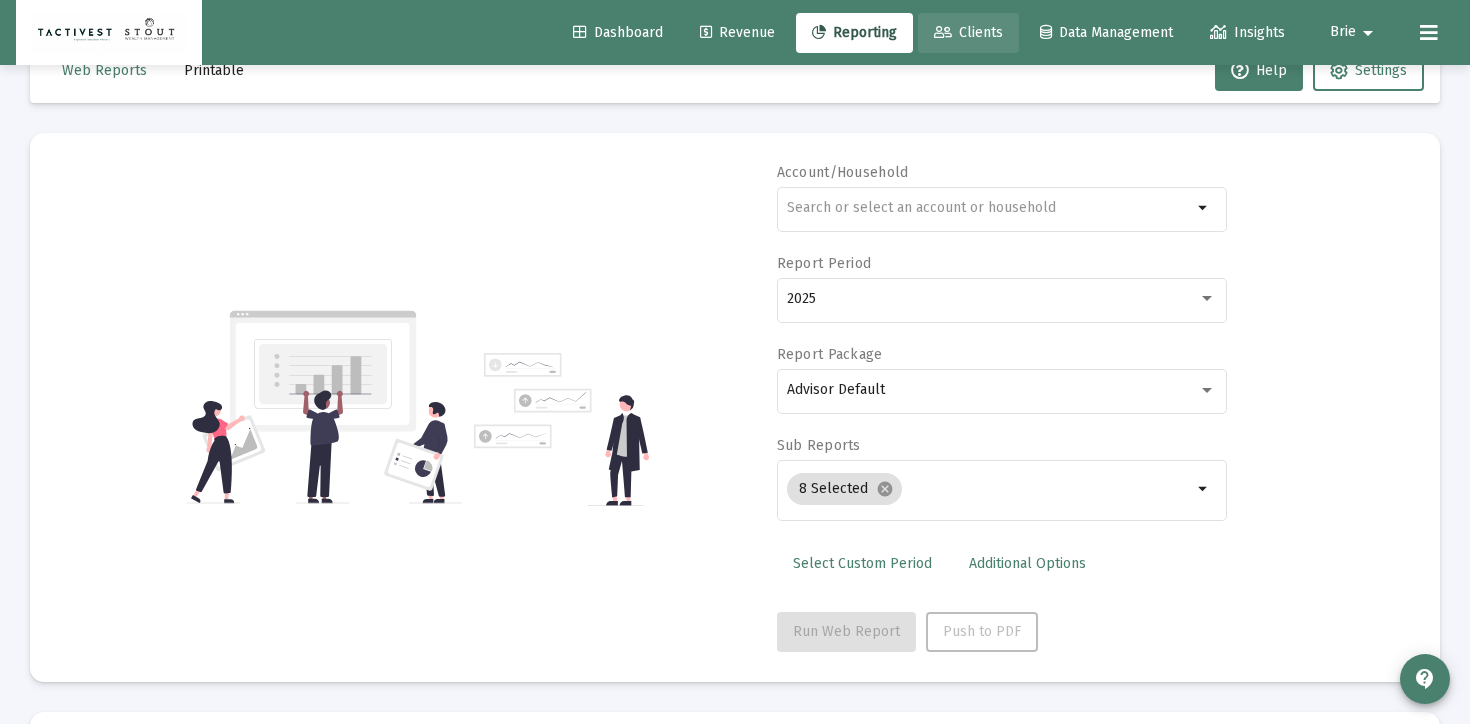 click on "Clients" 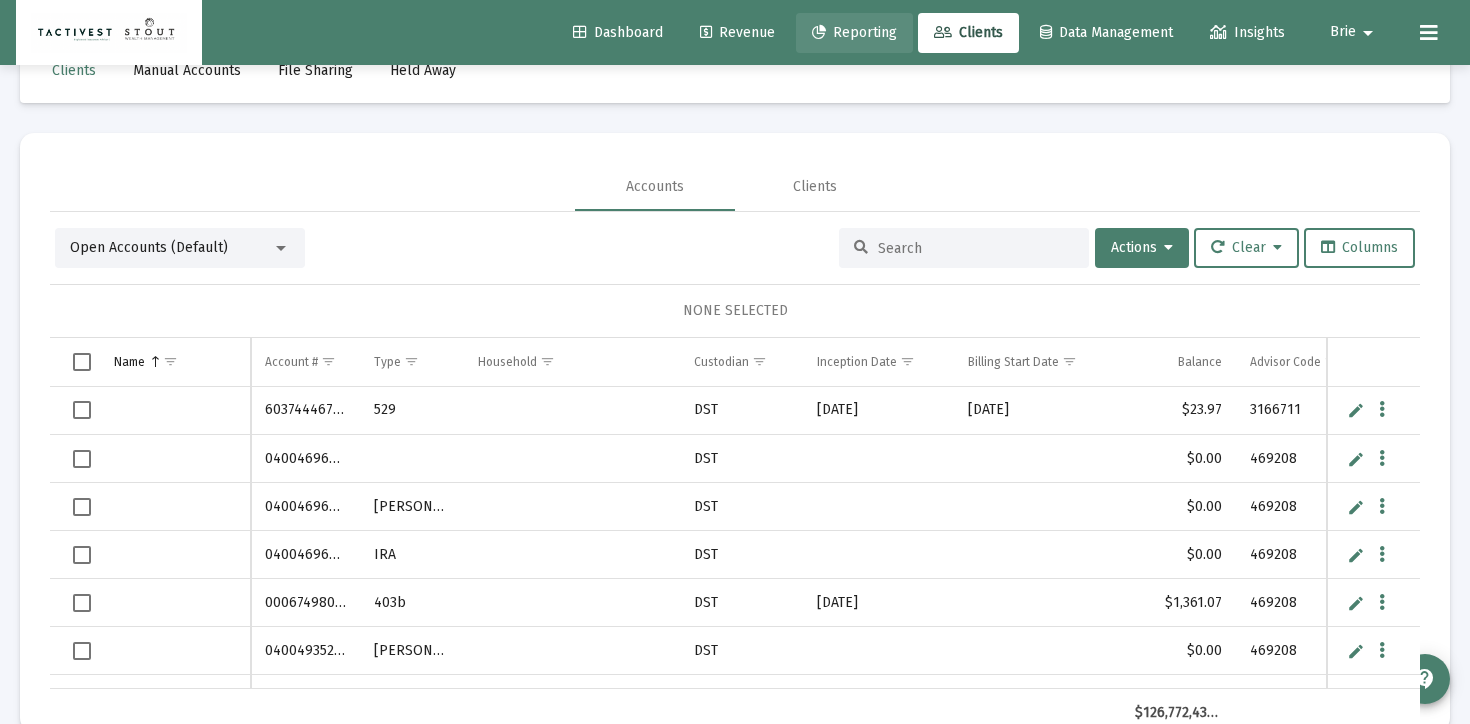 click on "Reporting" 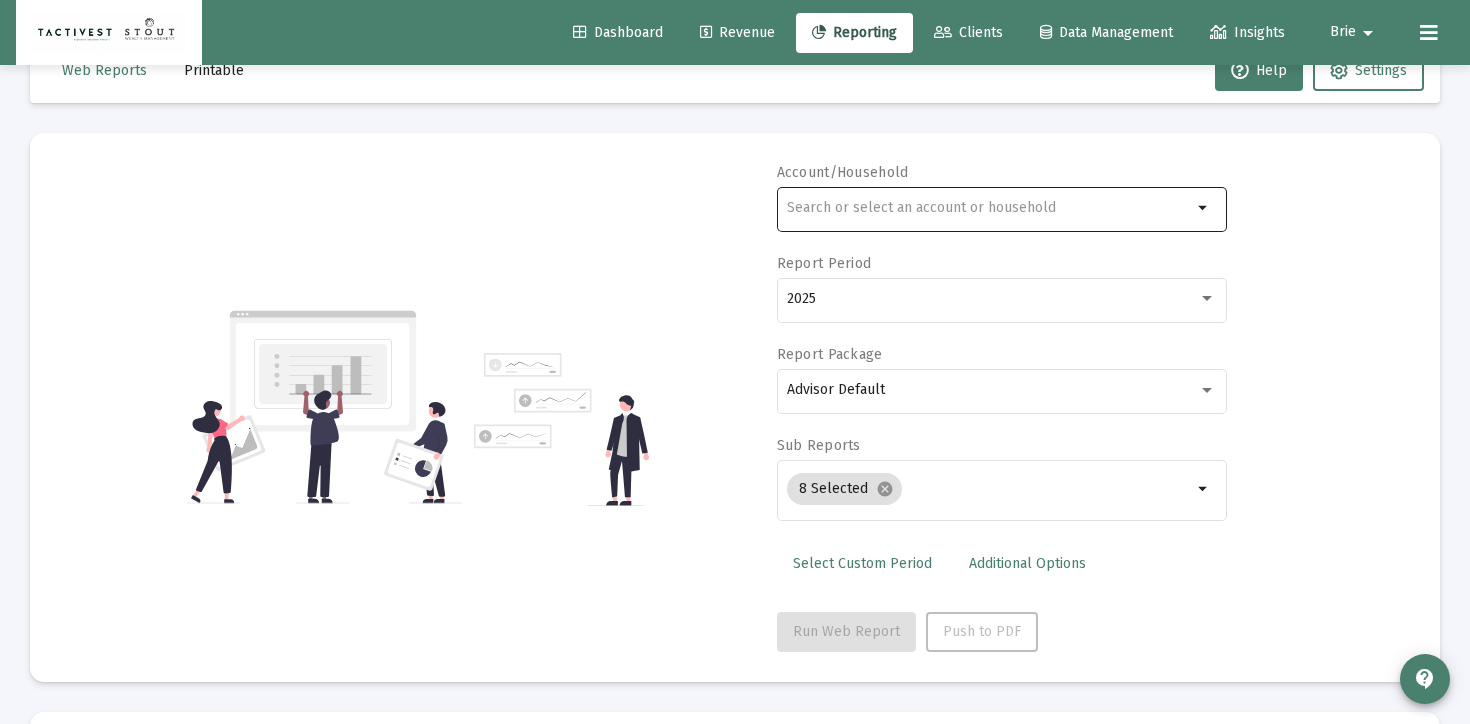 click at bounding box center (989, 208) 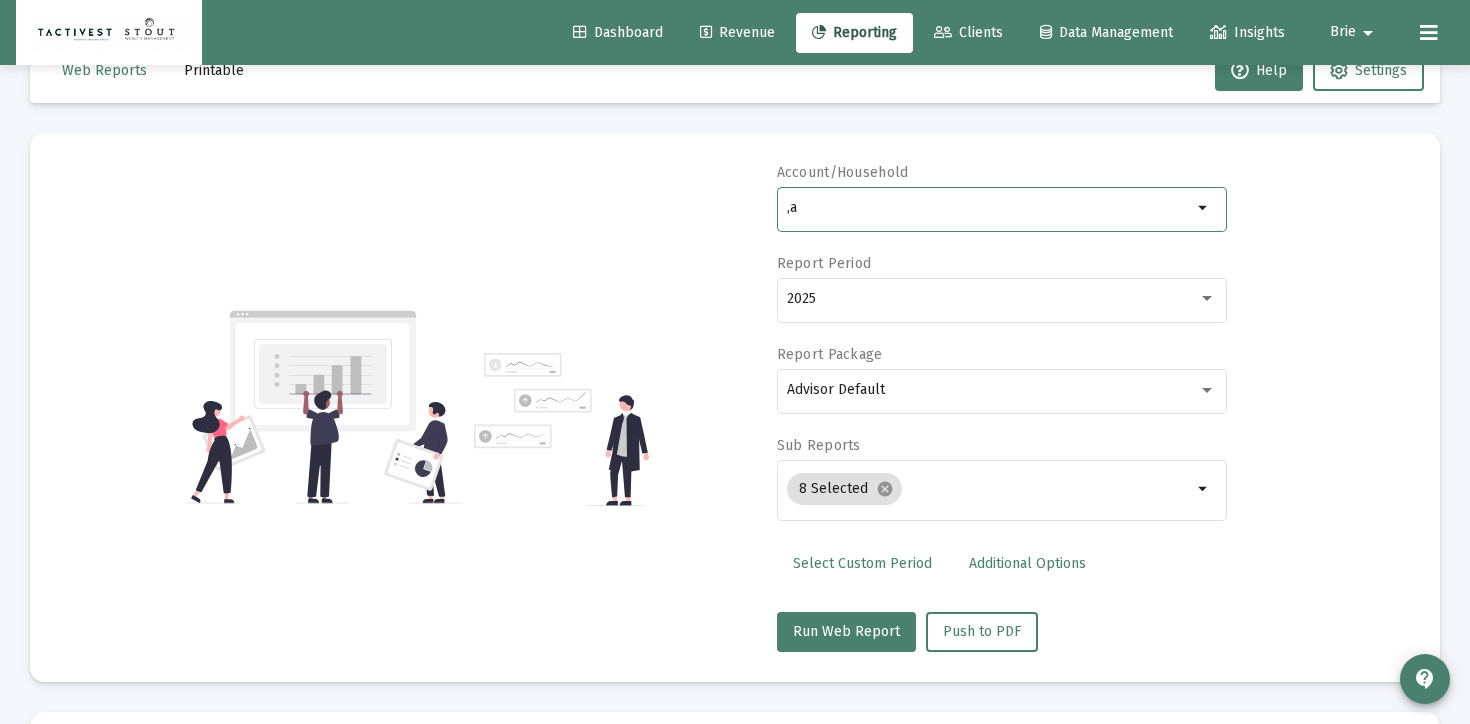 type on "," 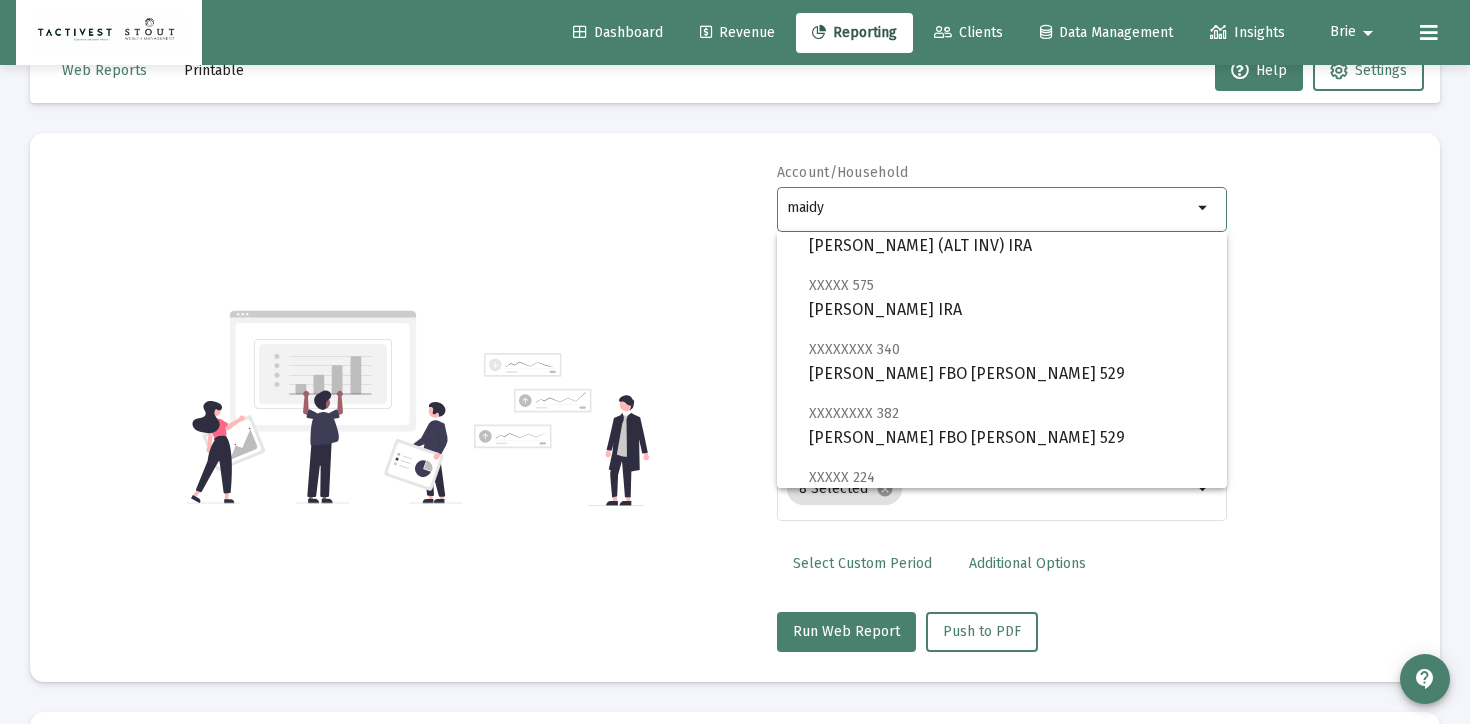 scroll, scrollTop: 448, scrollLeft: 0, axis: vertical 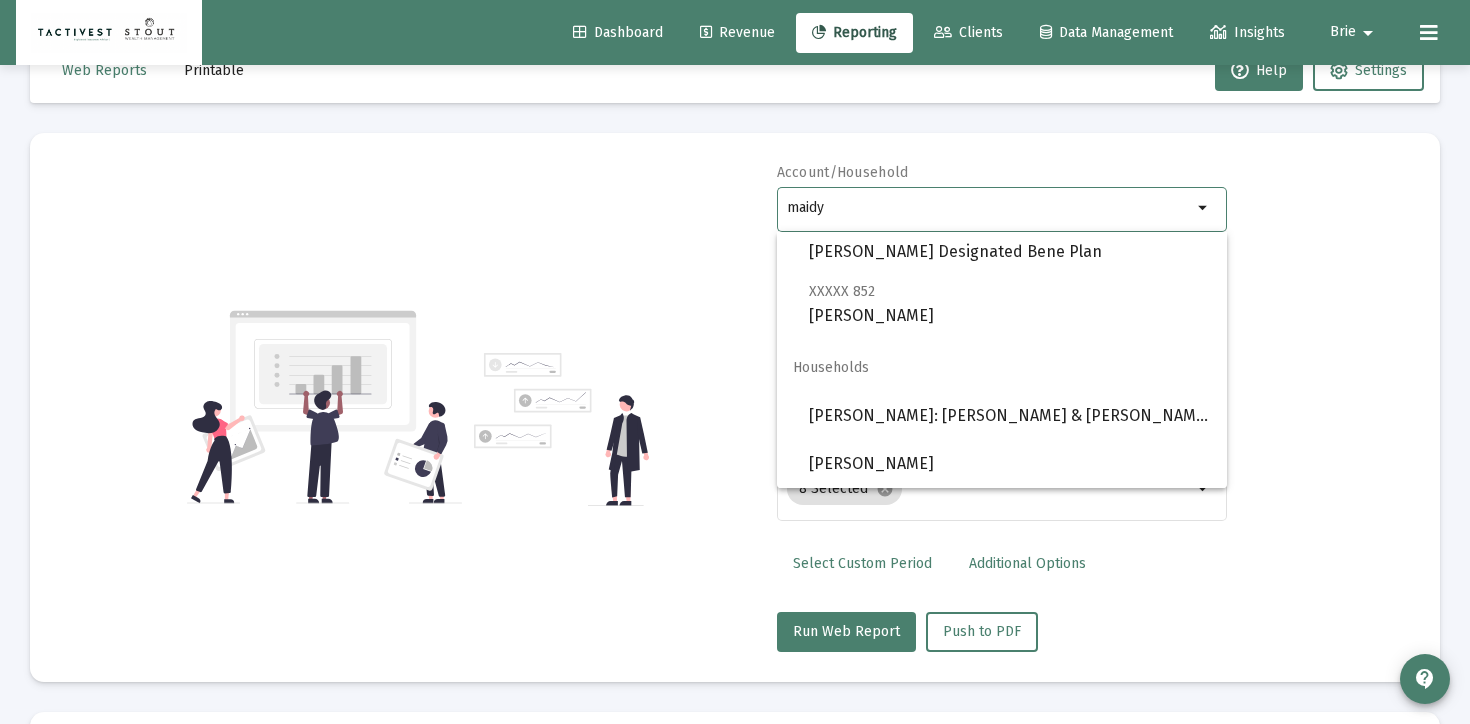 type on "maidy" 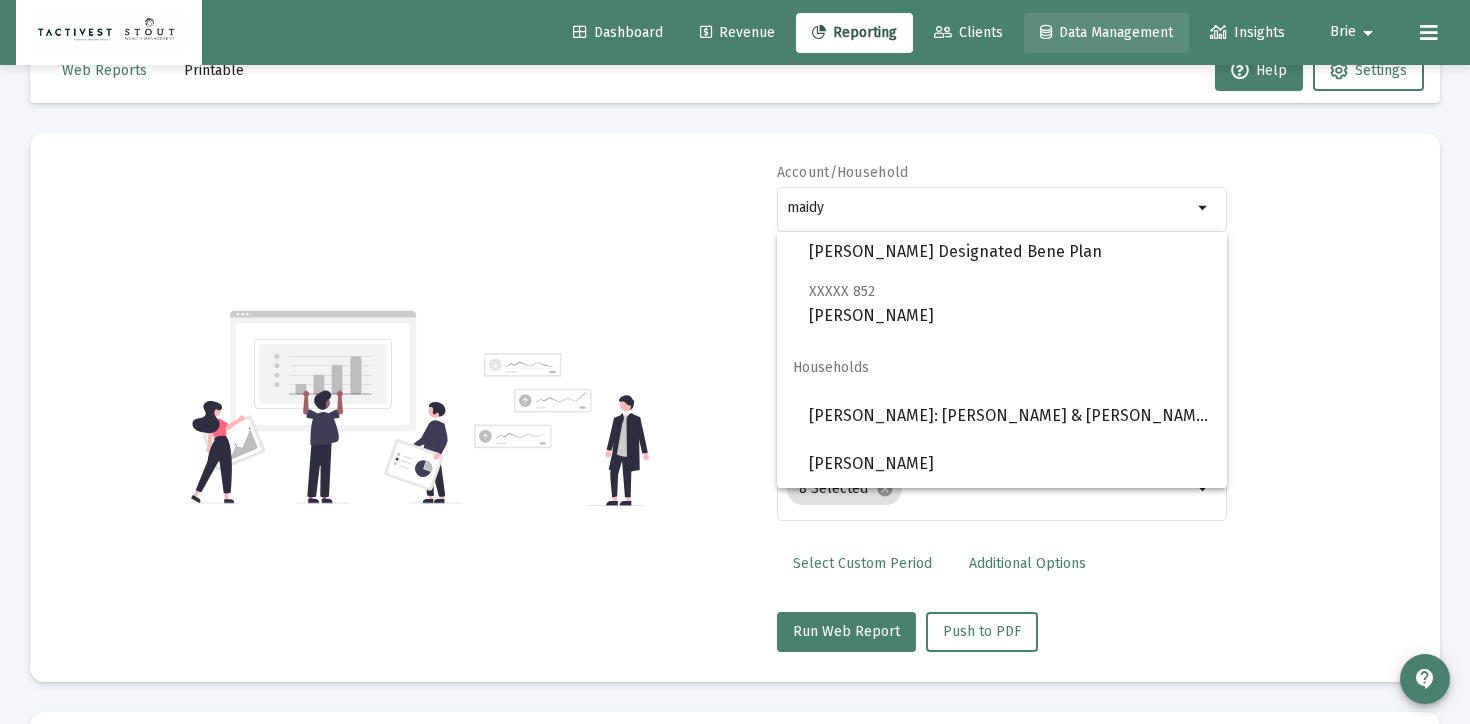 click on "Data Management" 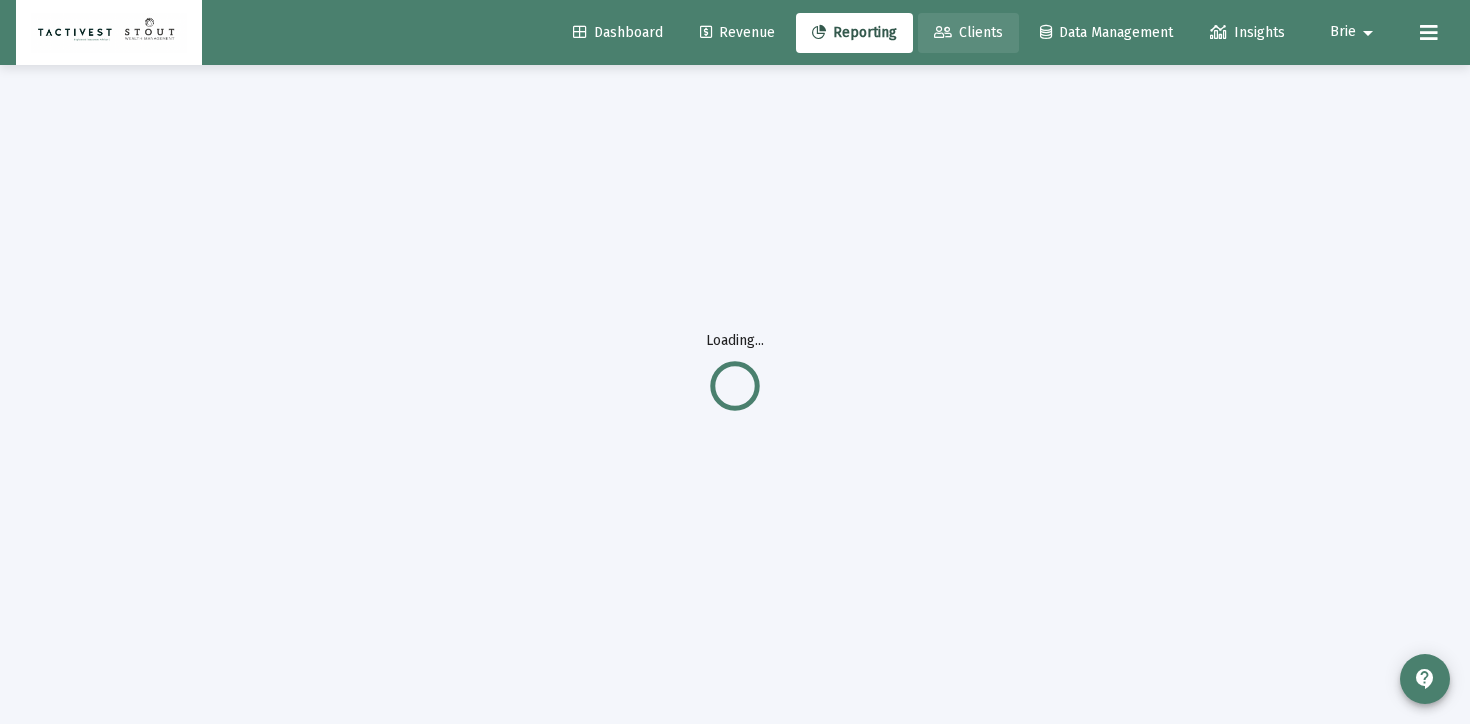 click on "Clients" 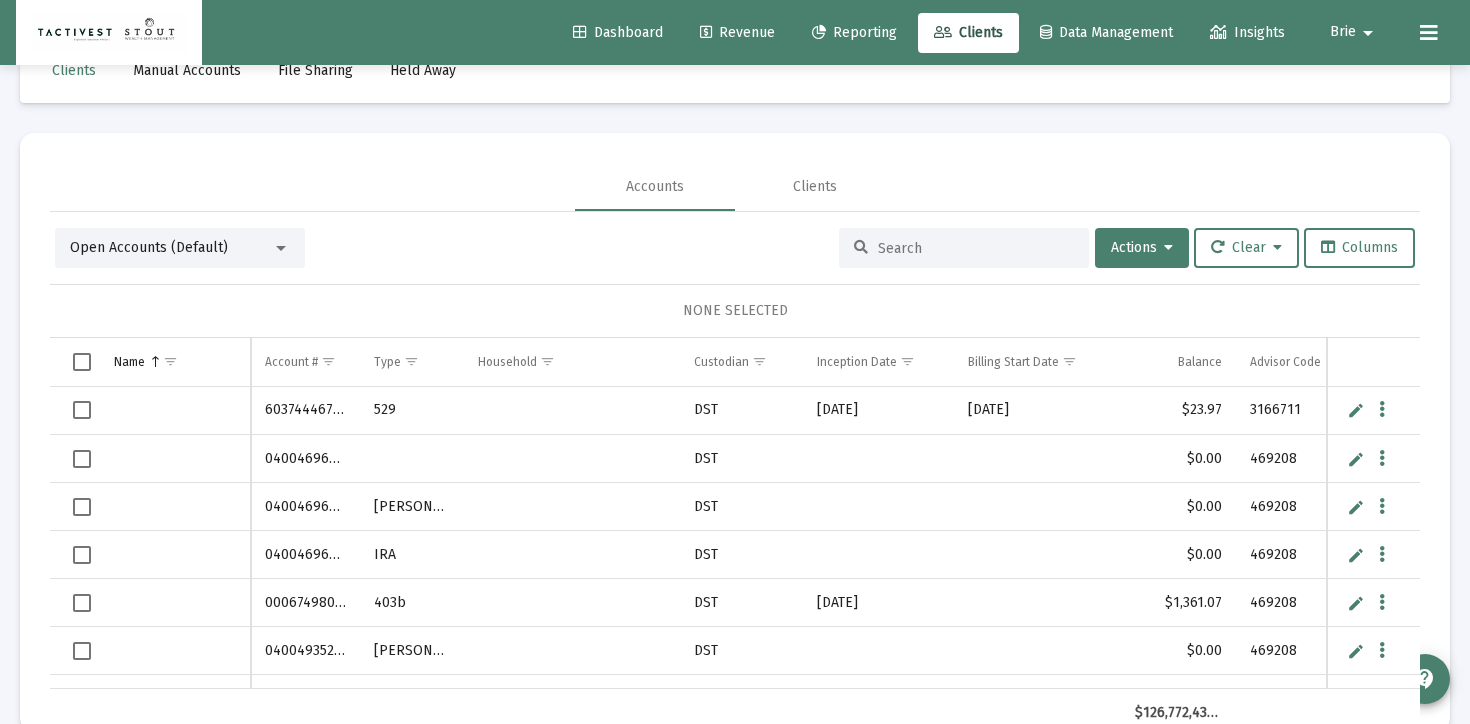 click at bounding box center (976, 248) 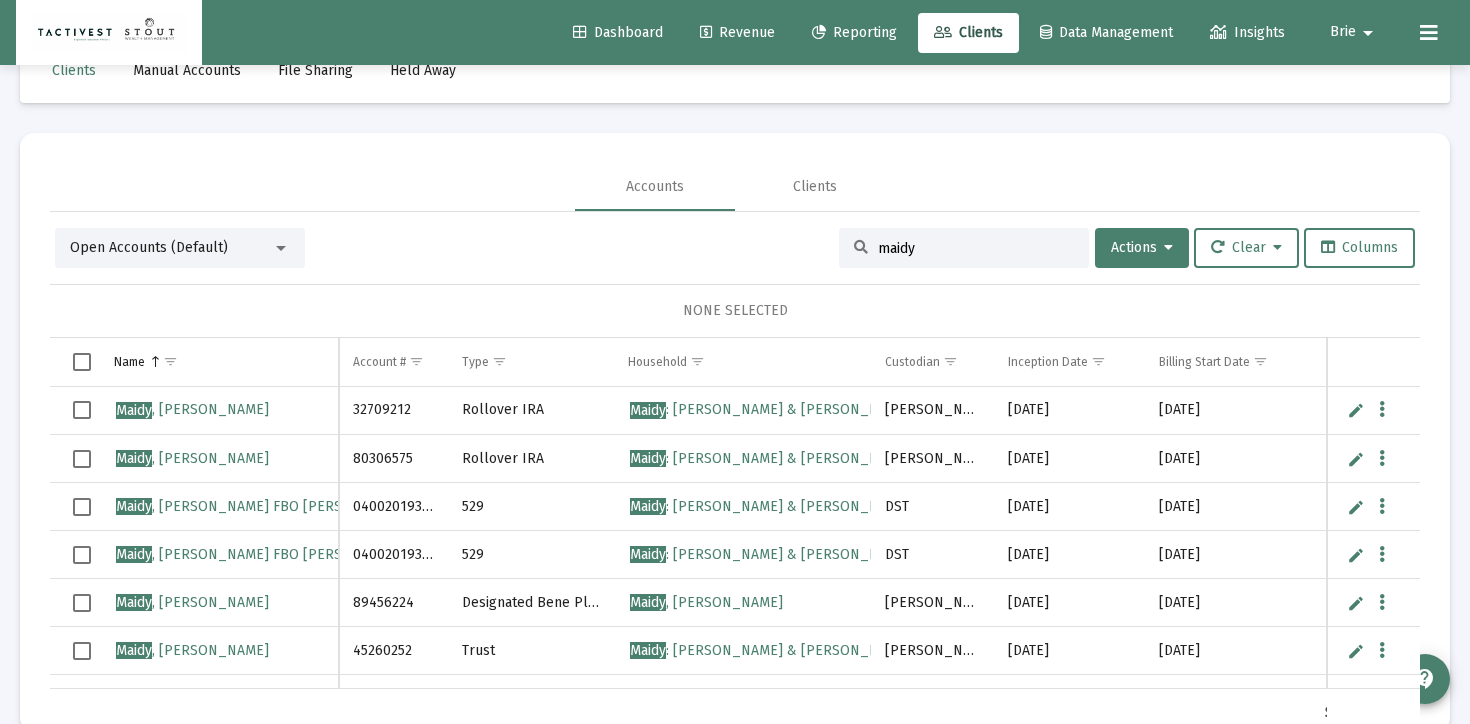 click on "Open Accounts (Default)" at bounding box center [171, 248] 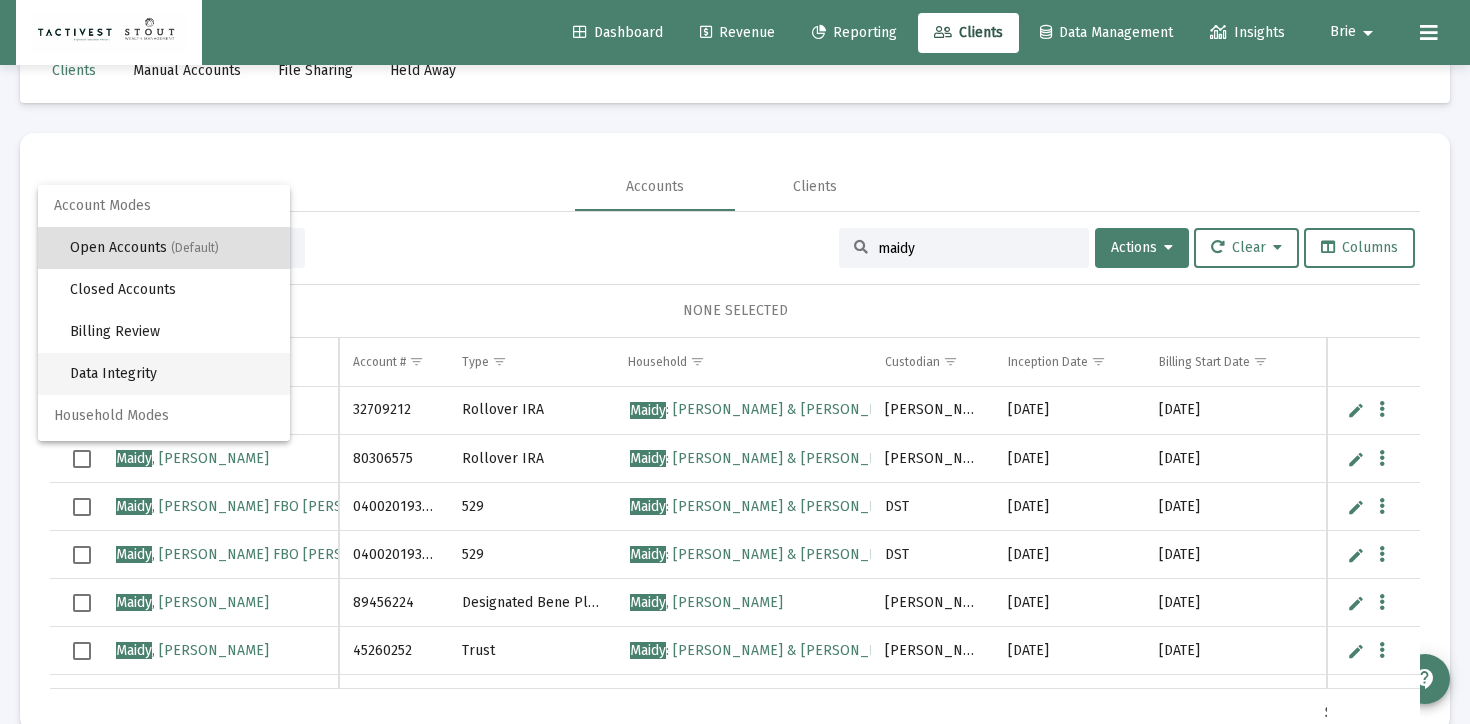 scroll, scrollTop: 38, scrollLeft: 0, axis: vertical 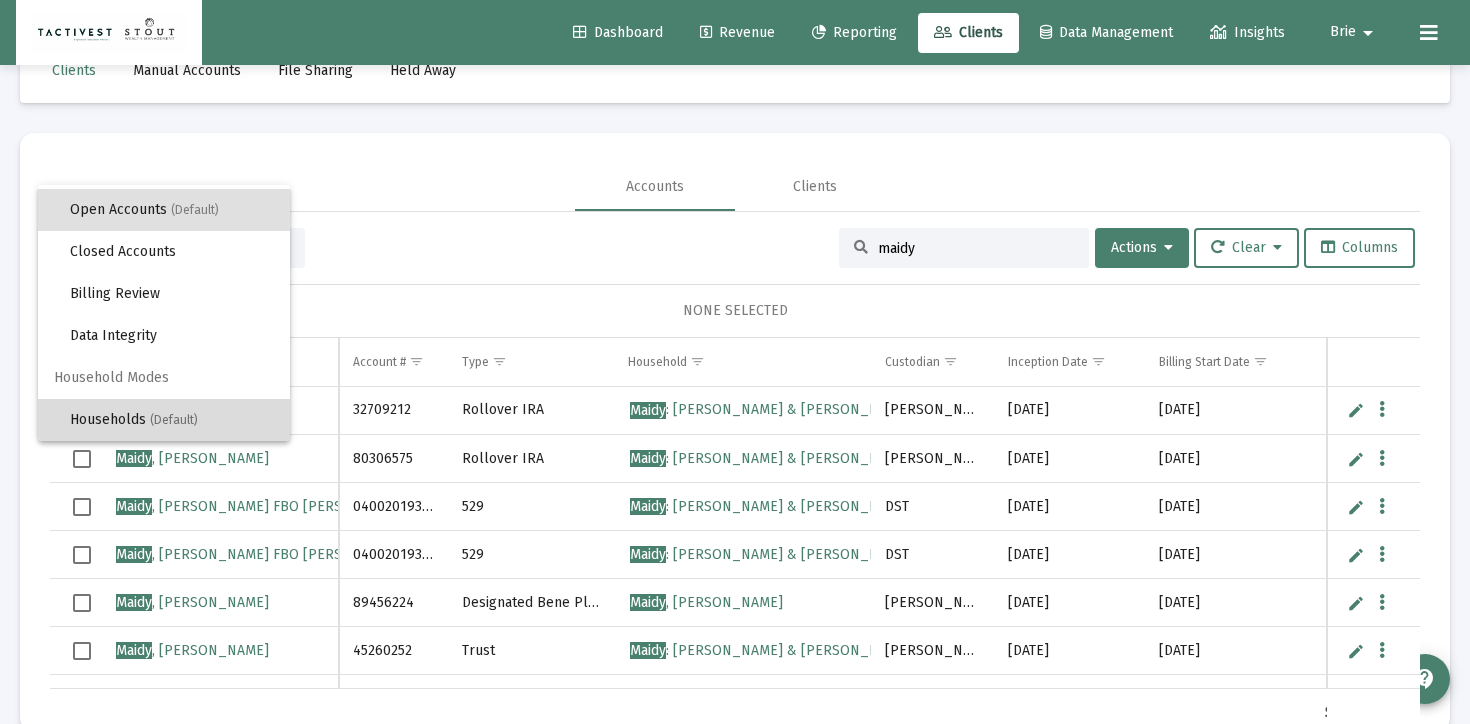 click on "(Default)" at bounding box center [174, 420] 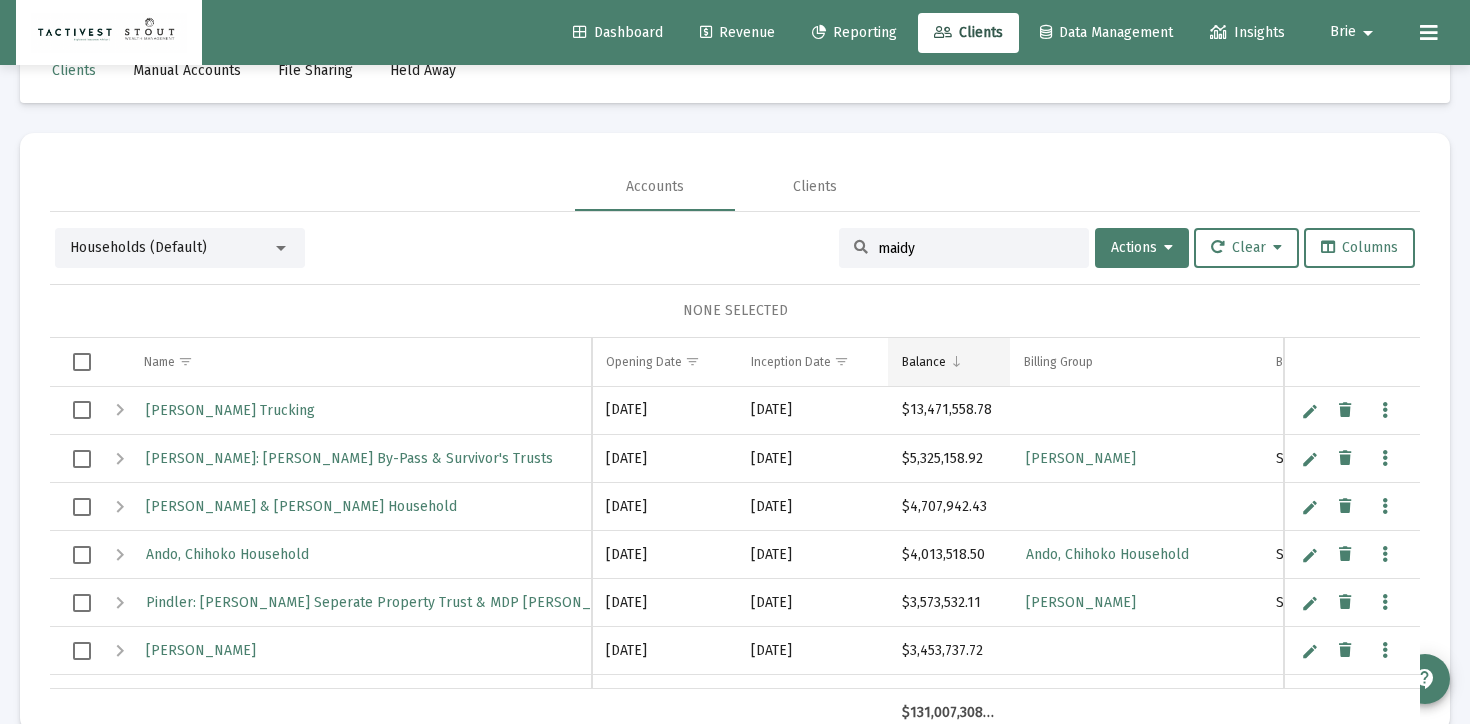 scroll, scrollTop: 94, scrollLeft: 0, axis: vertical 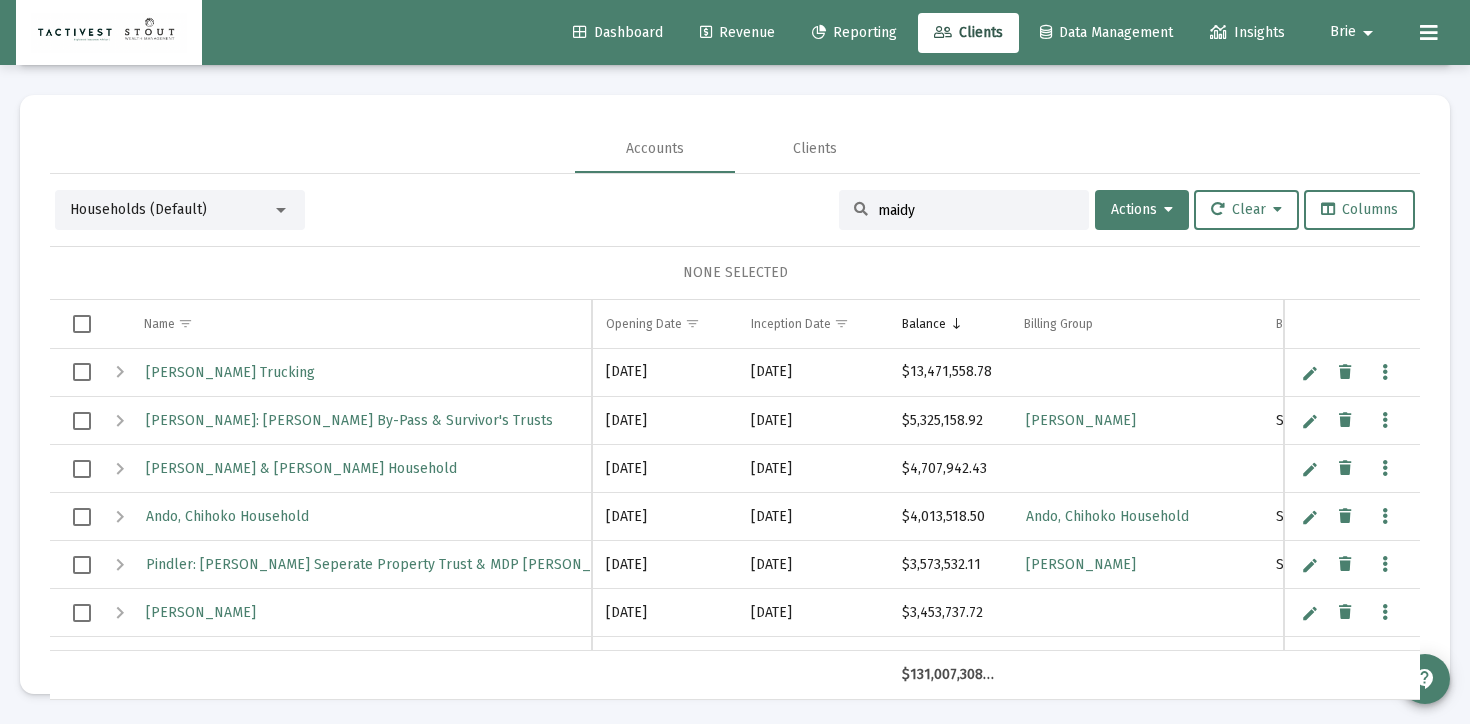 click on "maidy" at bounding box center [976, 210] 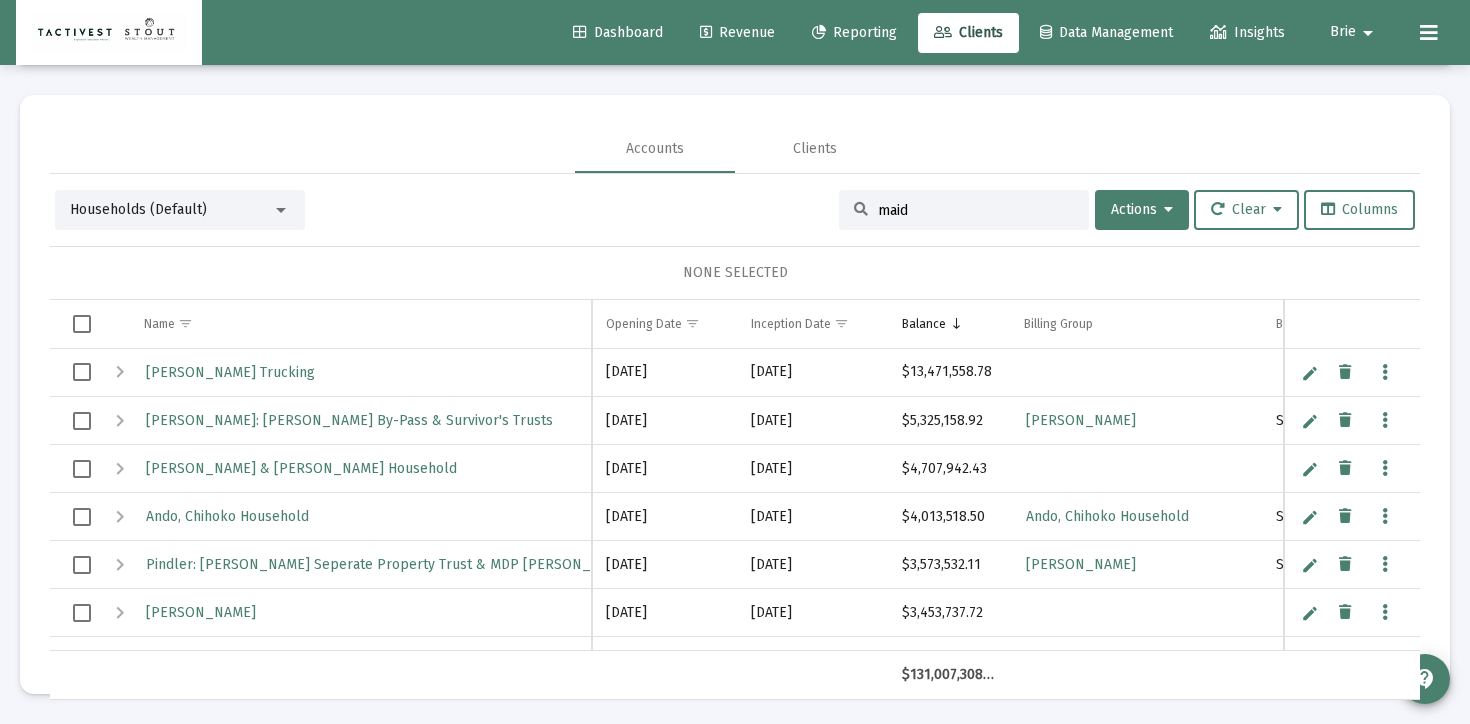type on "maidy" 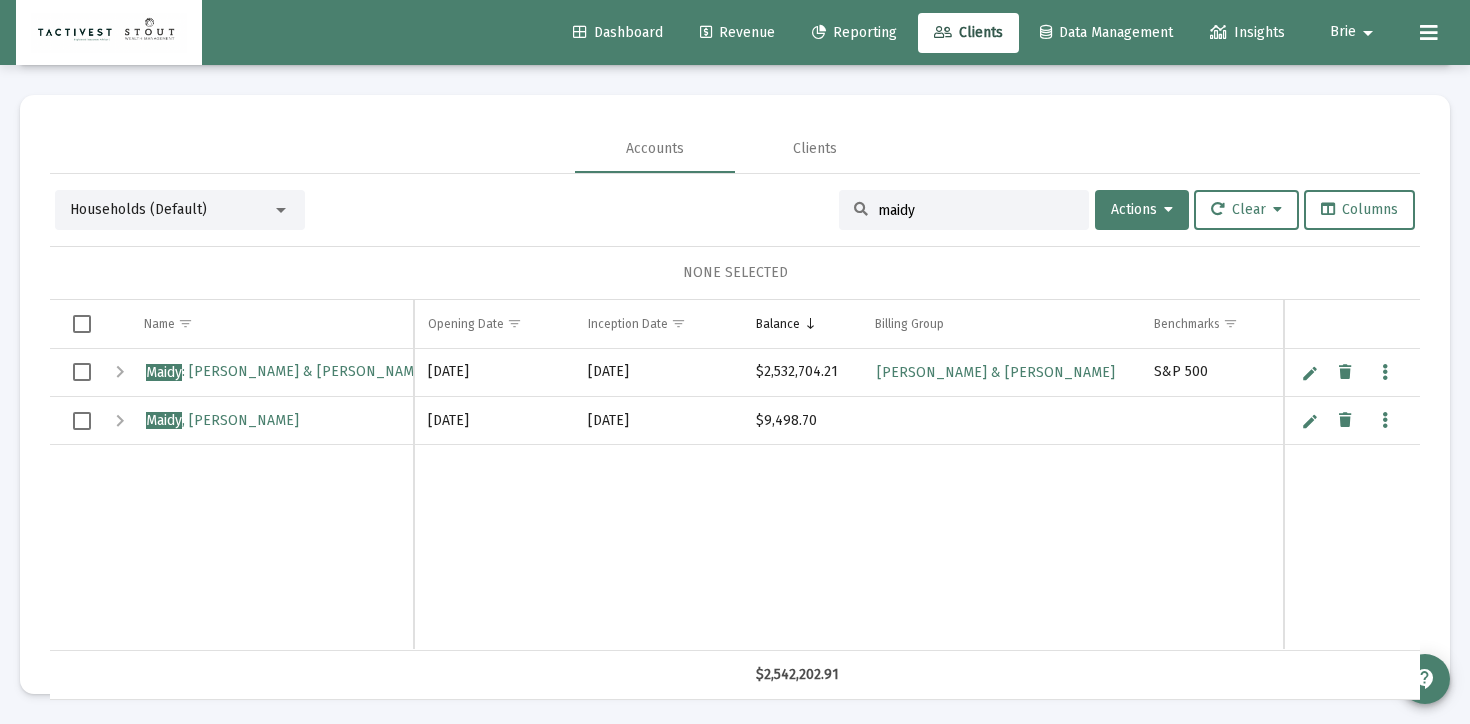 click at bounding box center (1310, 373) 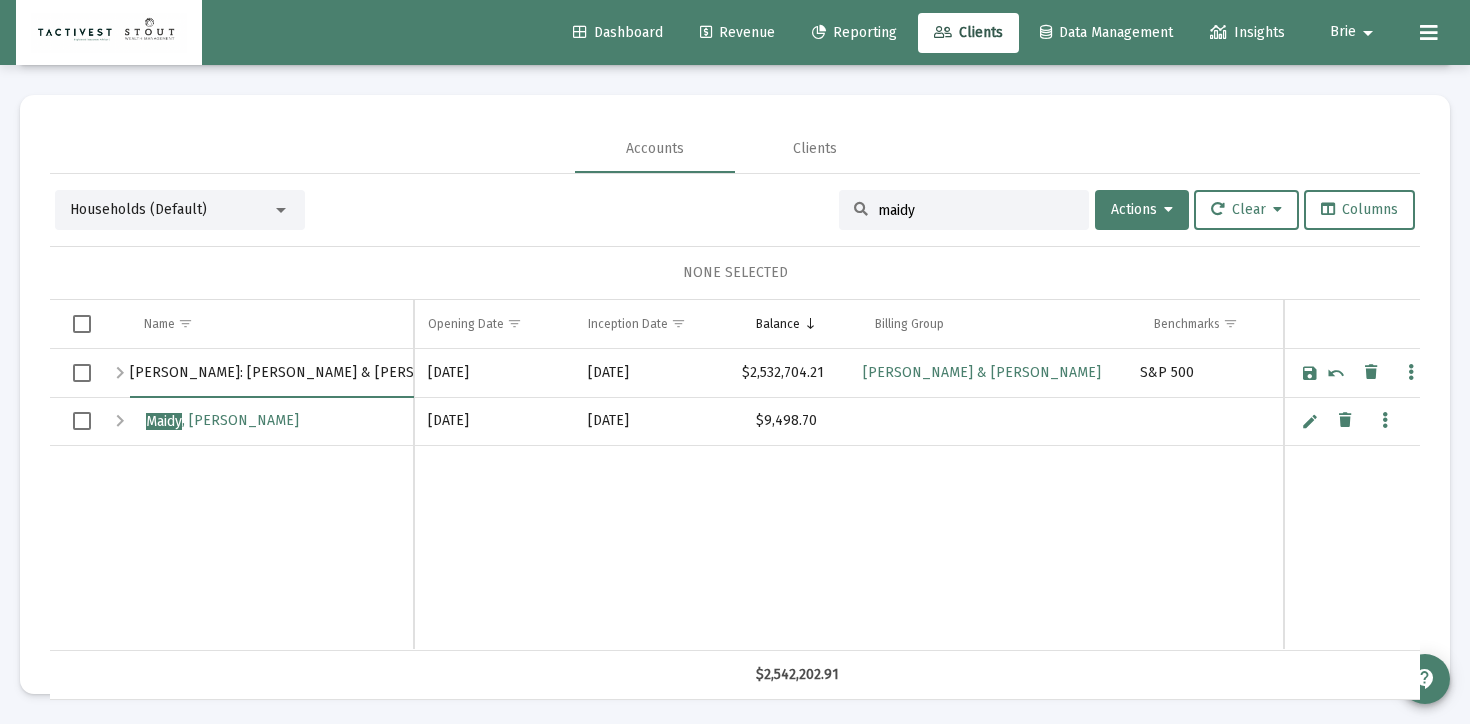 click on "[PERSON_NAME]: [PERSON_NAME] & [PERSON_NAME] Trust" at bounding box center [271, 373] 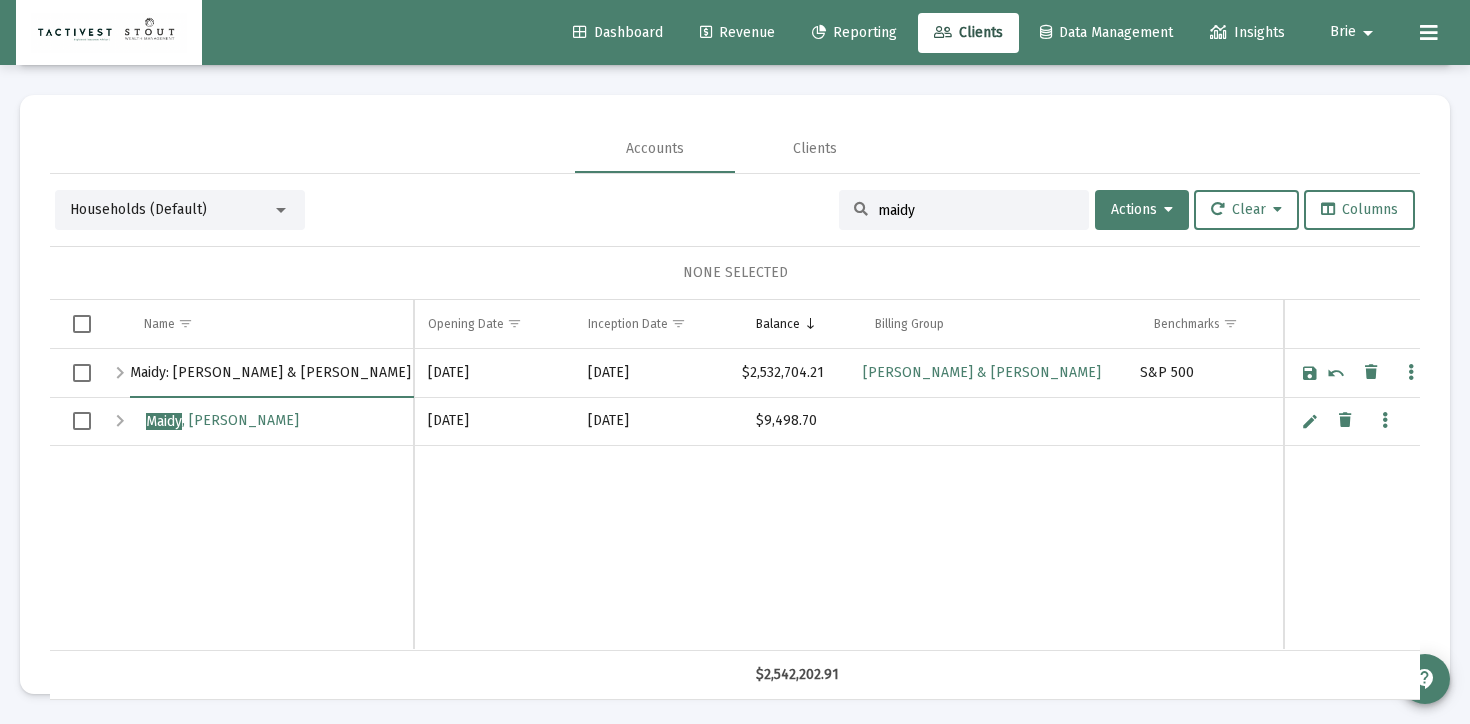 type on "Maidy: [PERSON_NAME] & [PERSON_NAME]" 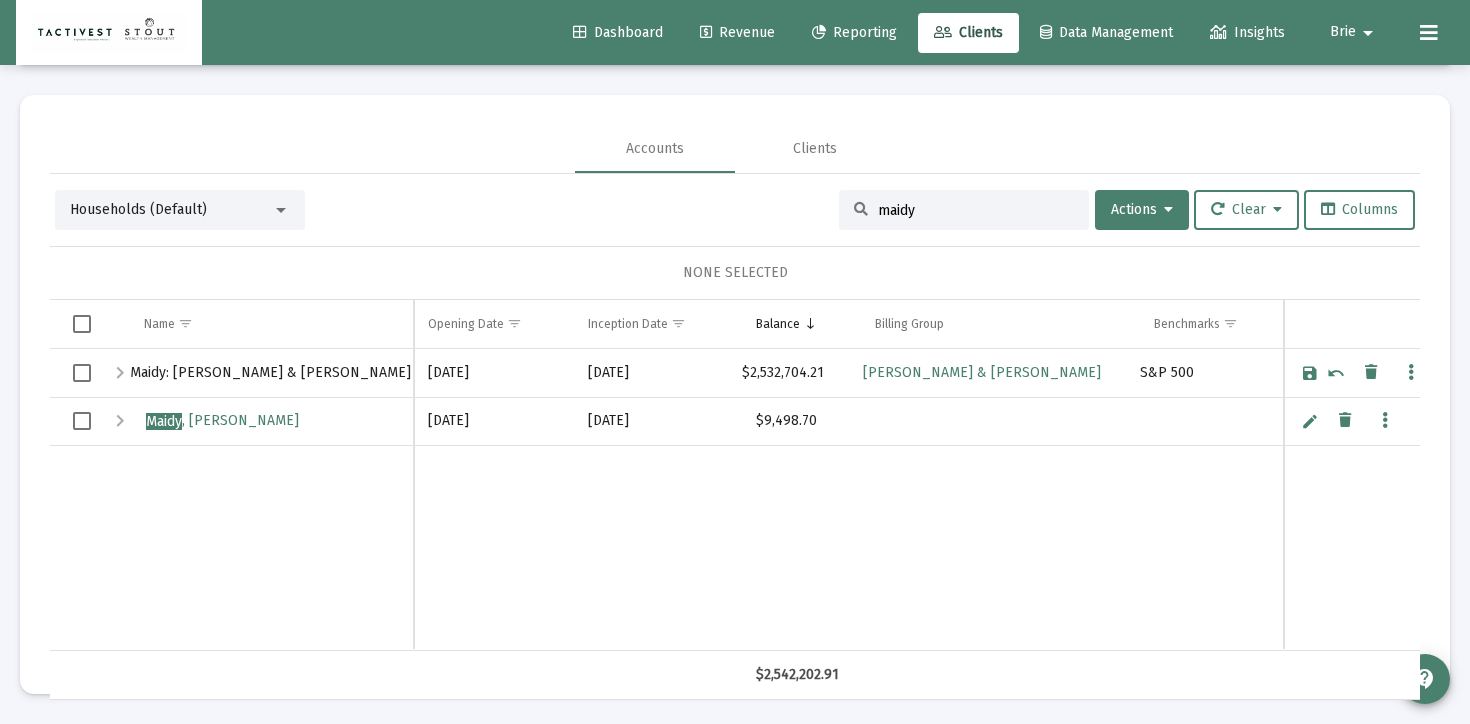 click at bounding box center (1310, 373) 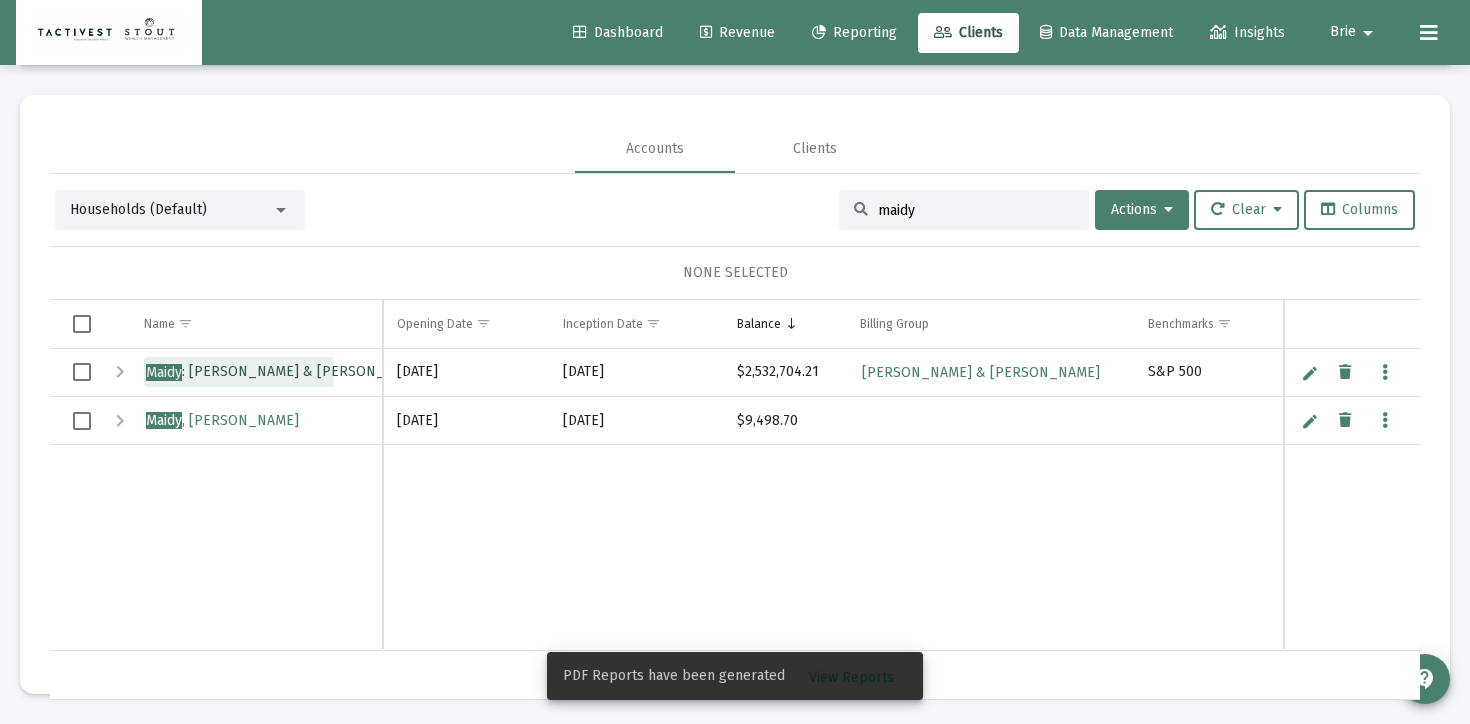 click on "Maidy : [PERSON_NAME] & [PERSON_NAME]" at bounding box center (304, 371) 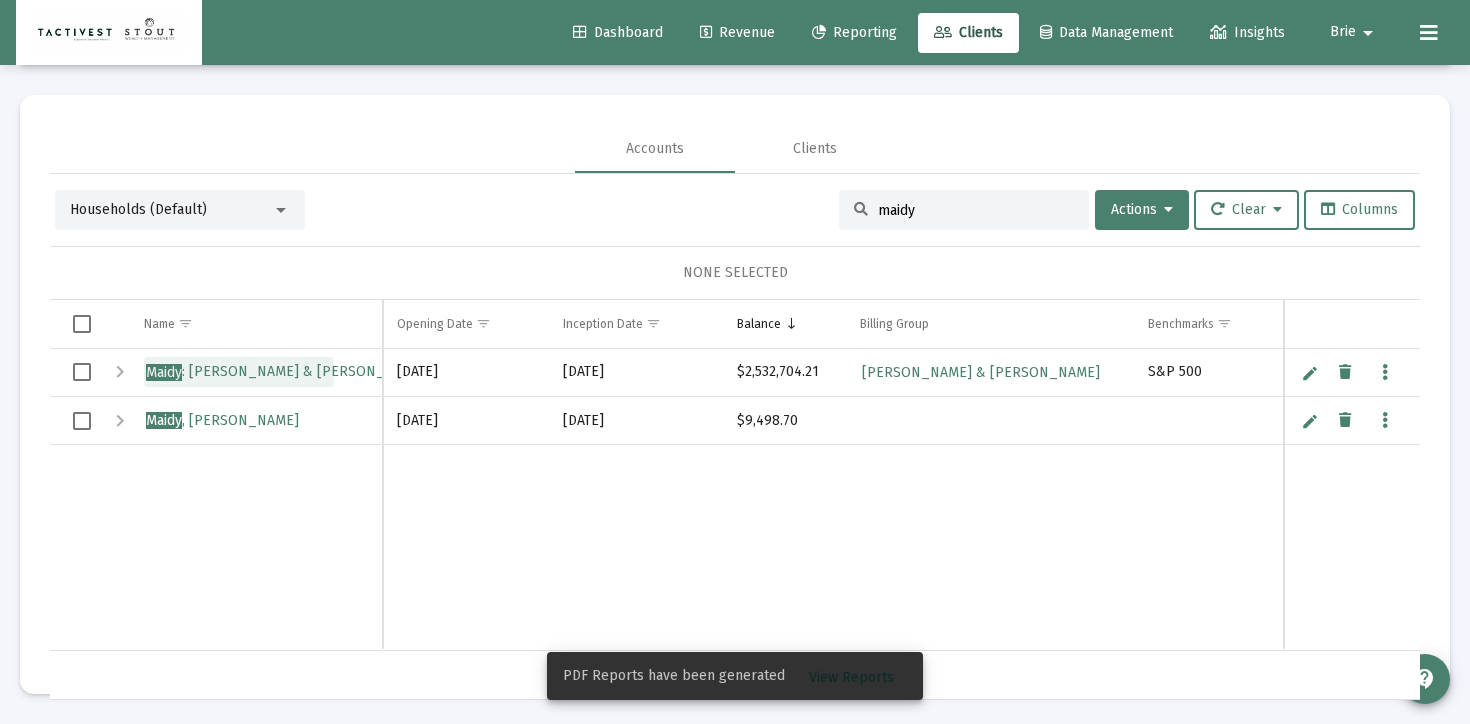 scroll, scrollTop: 65, scrollLeft: 0, axis: vertical 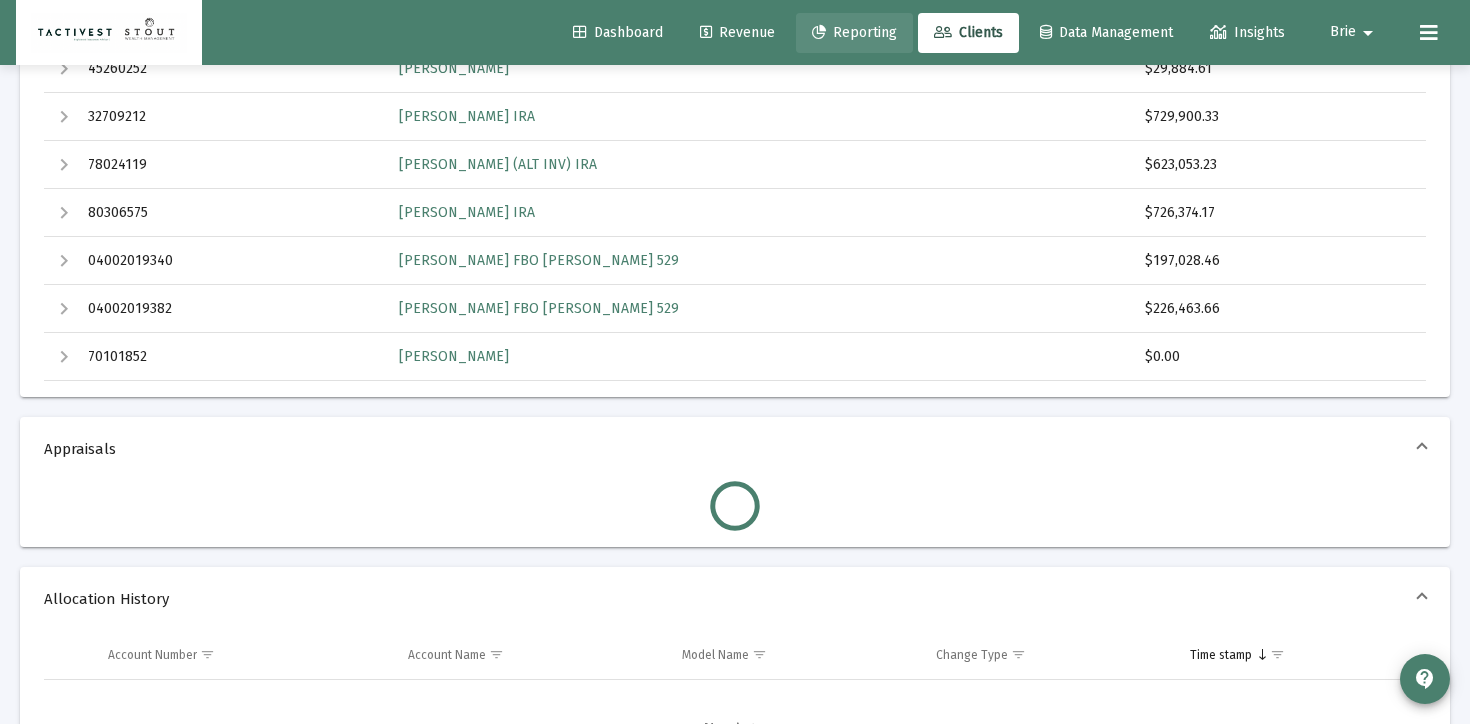 click on "Reporting" 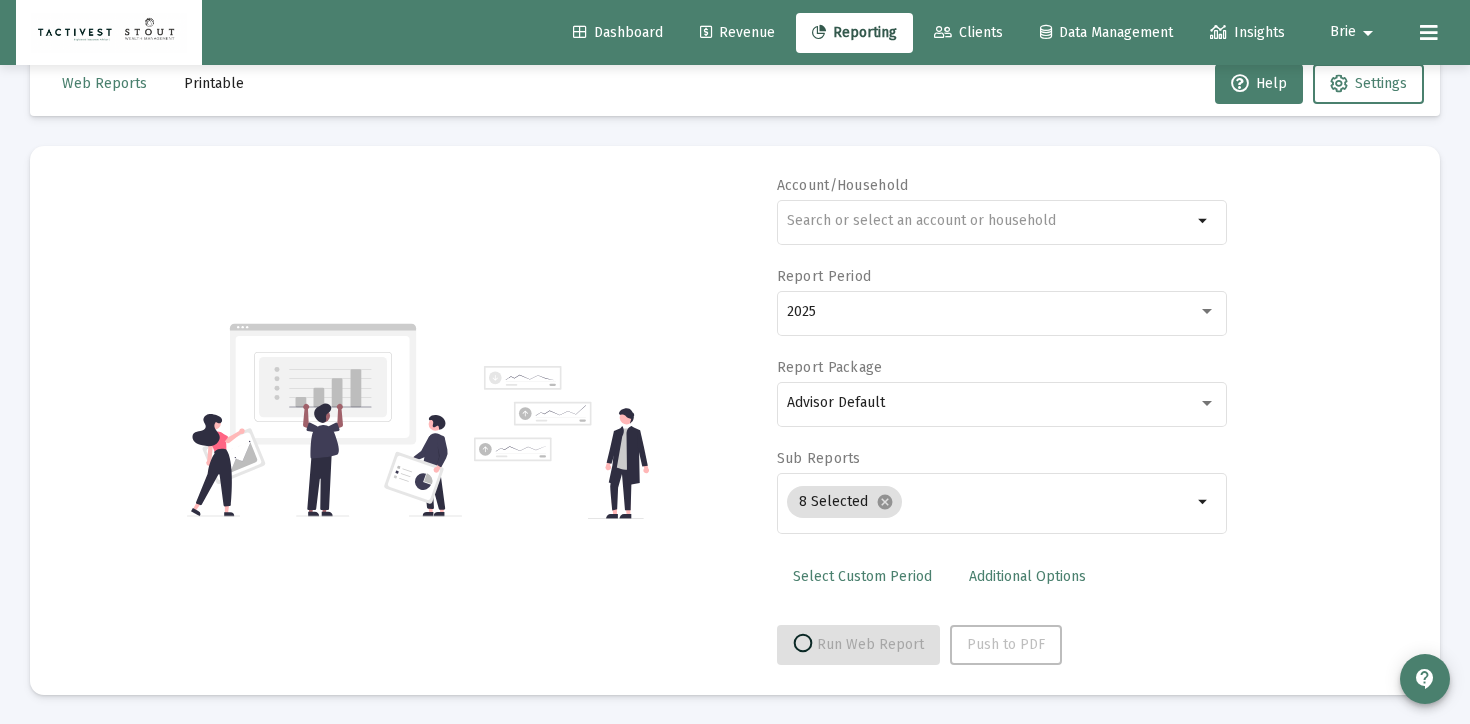 scroll, scrollTop: 0, scrollLeft: 0, axis: both 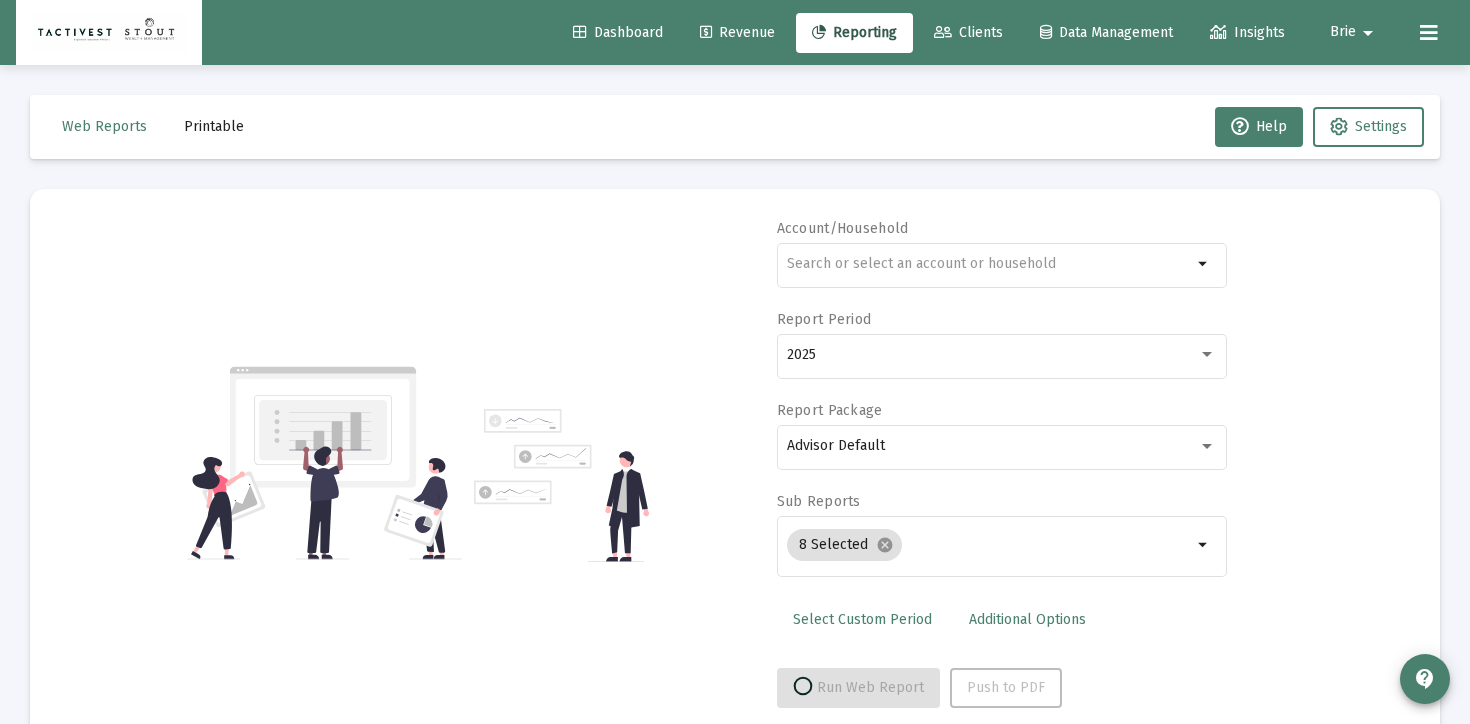 click on "Clients" 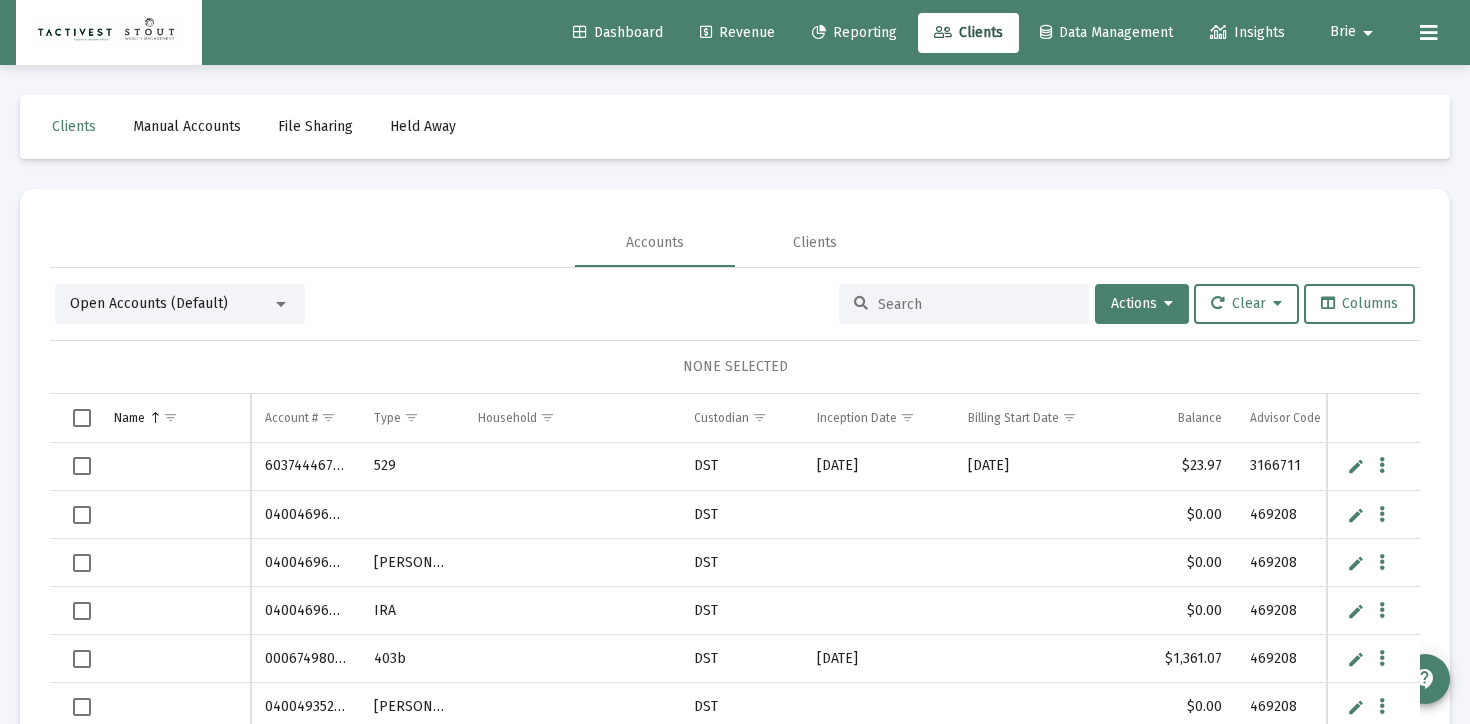 click at bounding box center (976, 304) 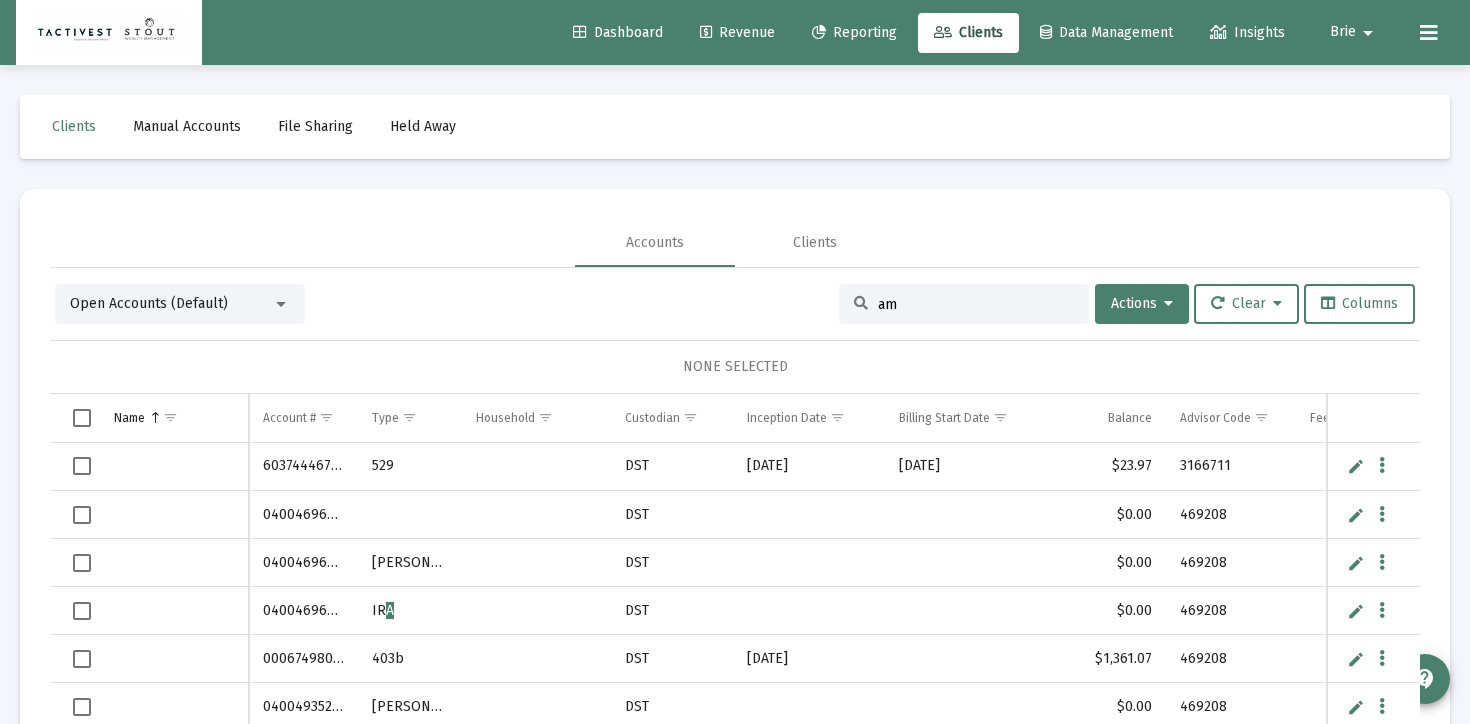 type on "a" 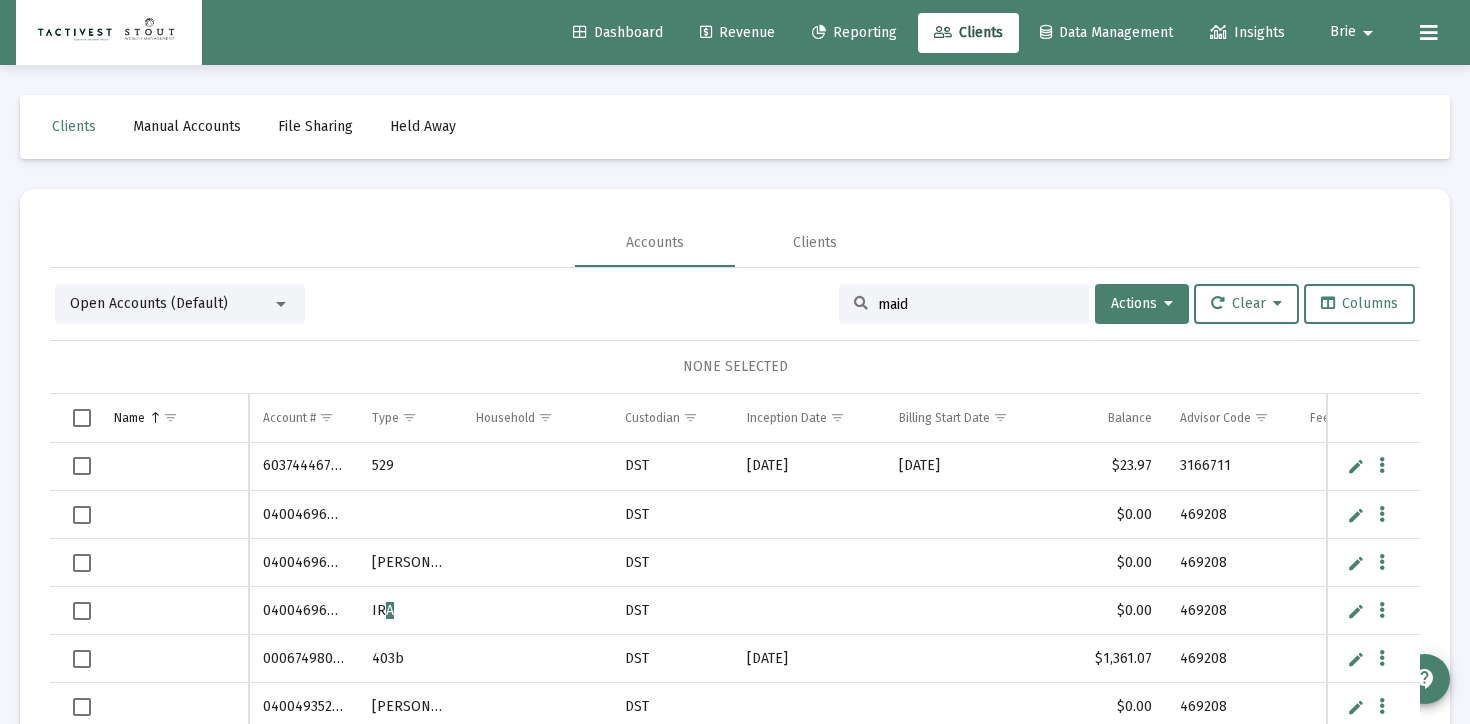 type on "maid" 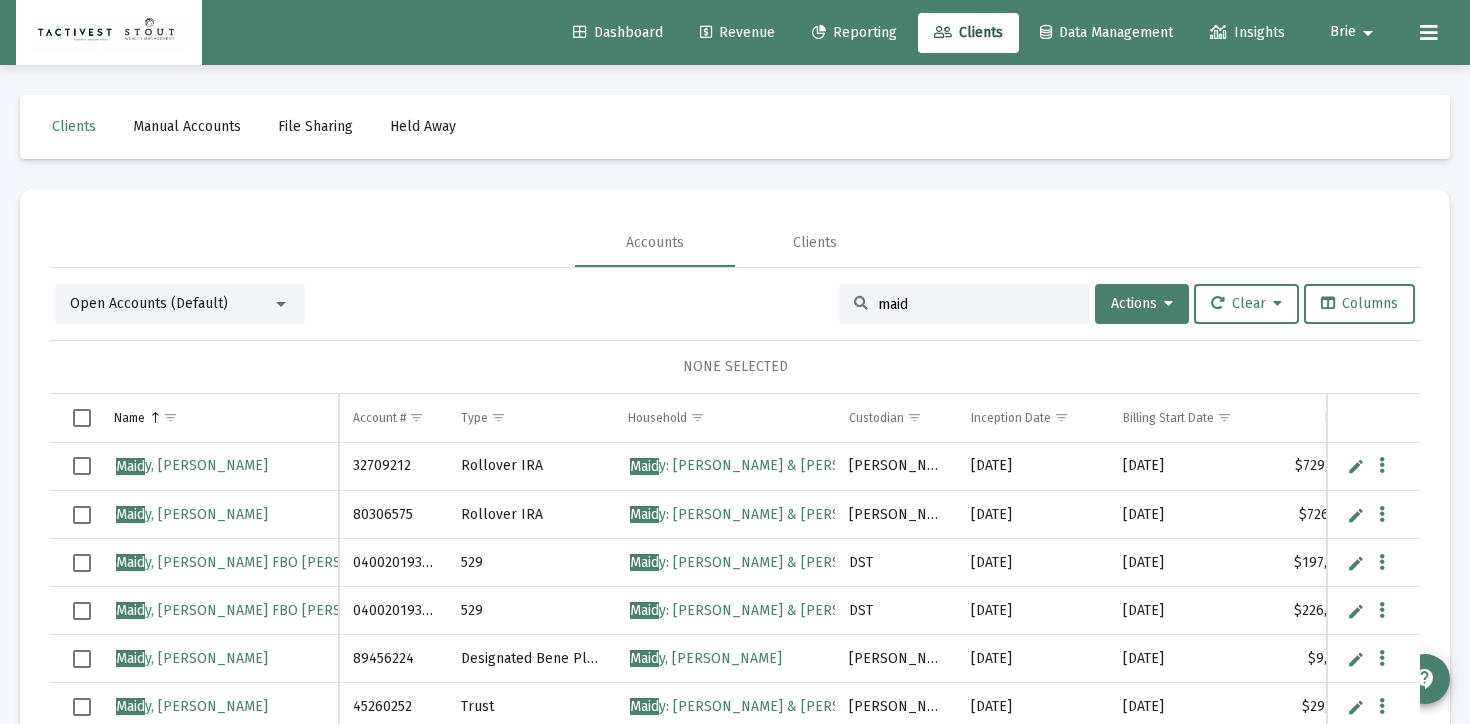 click on "32709212" at bounding box center (393, 467) 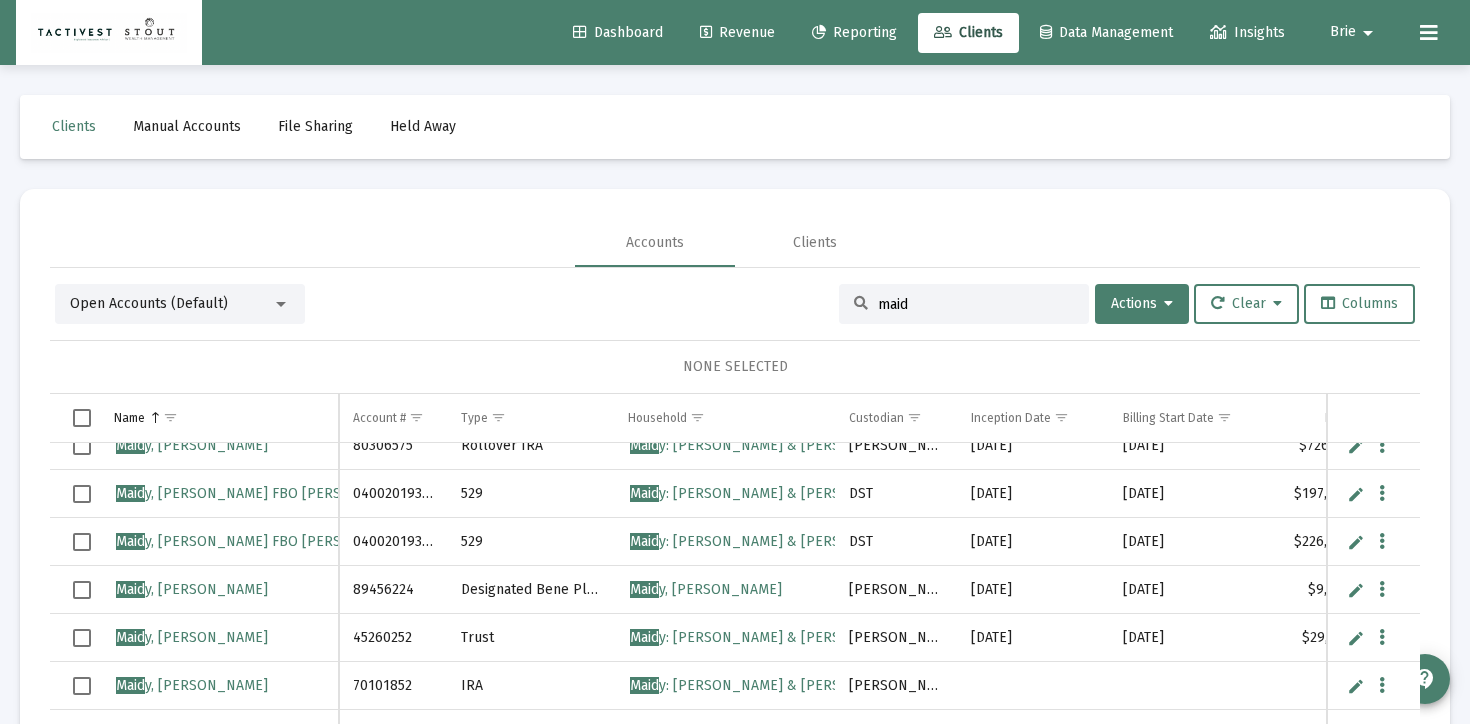 scroll, scrollTop: 83, scrollLeft: 0, axis: vertical 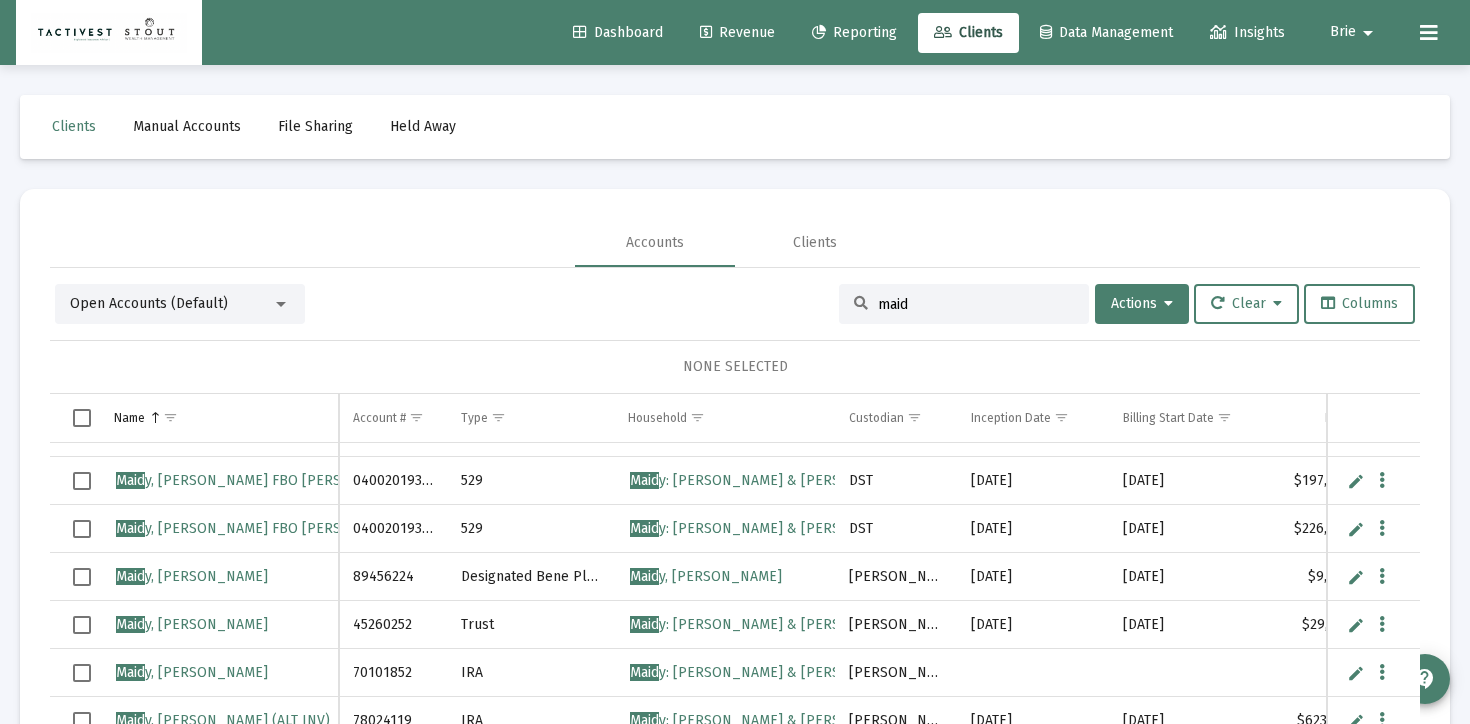 click on "45260252" at bounding box center (393, 625) 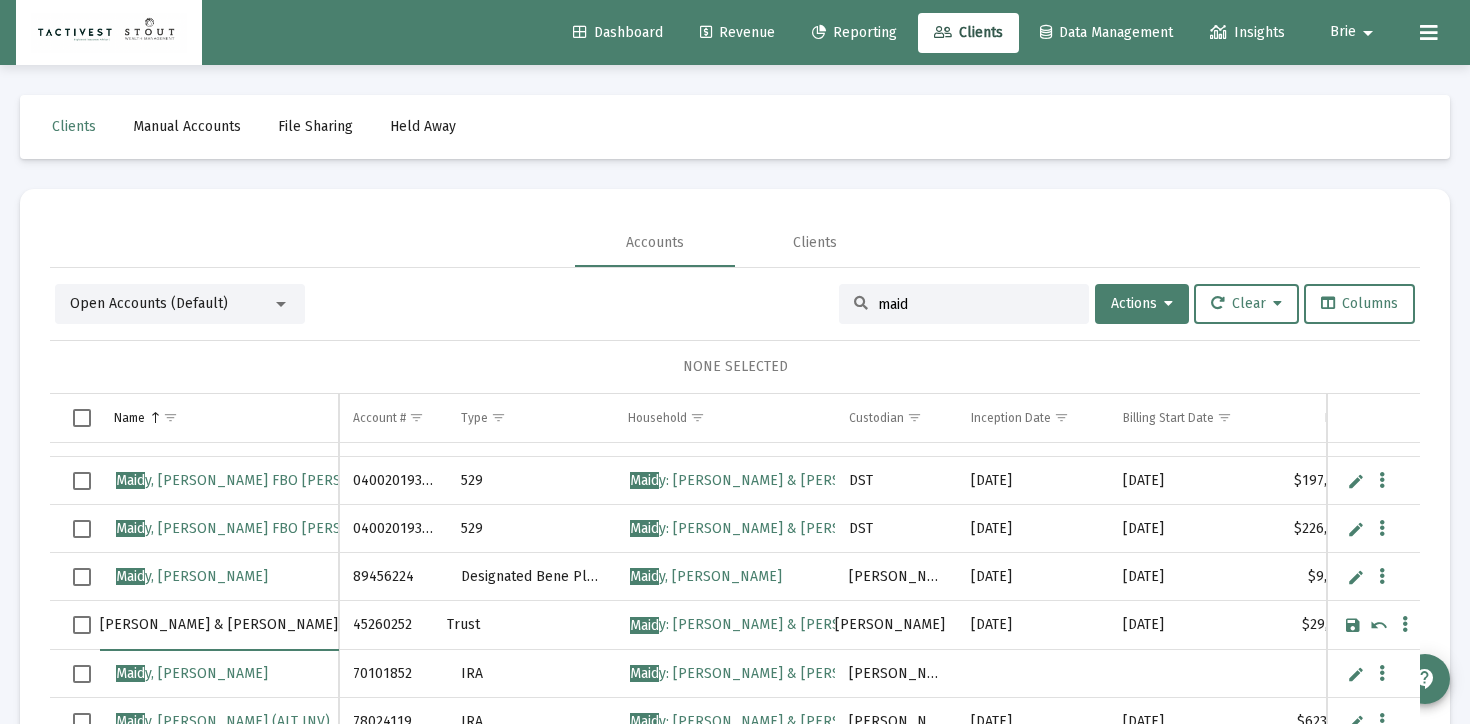type on "[PERSON_NAME] & [PERSON_NAME]" 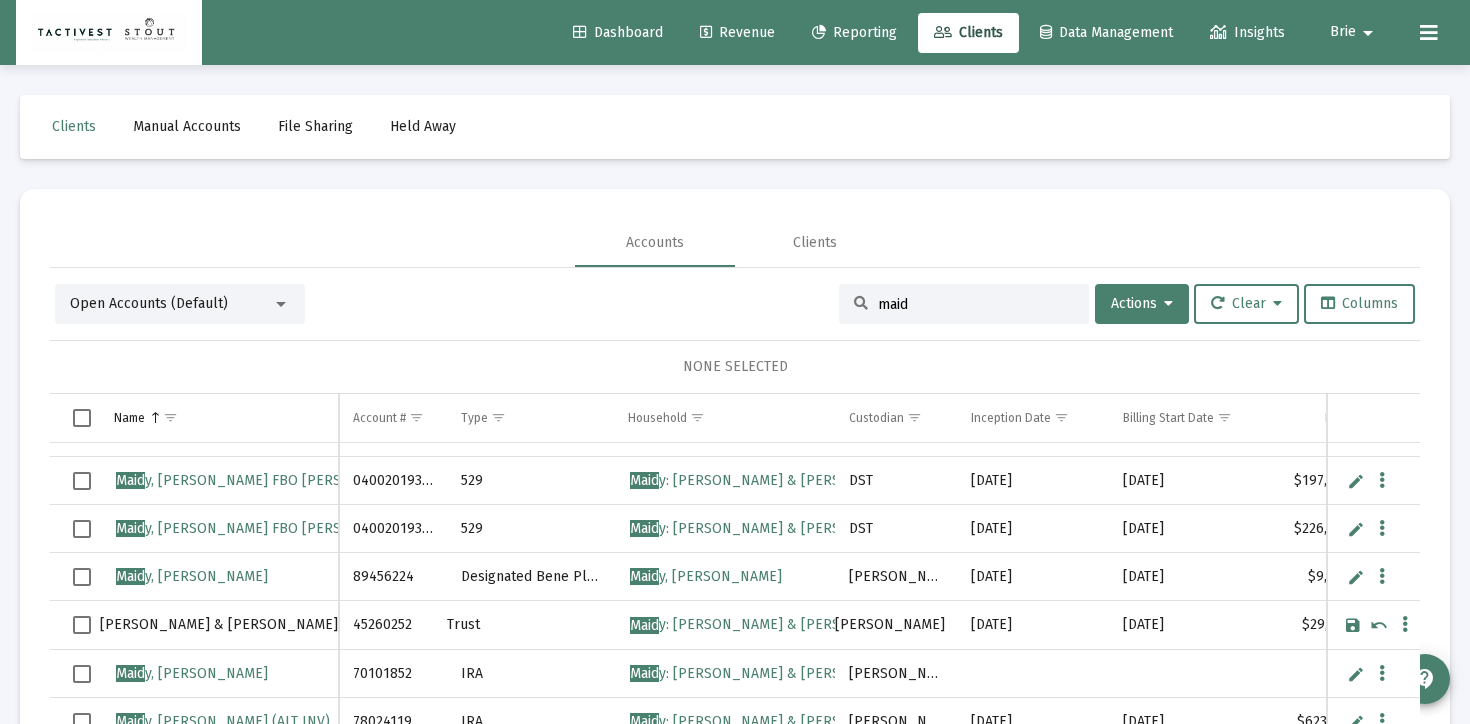 click at bounding box center [1353, 625] 